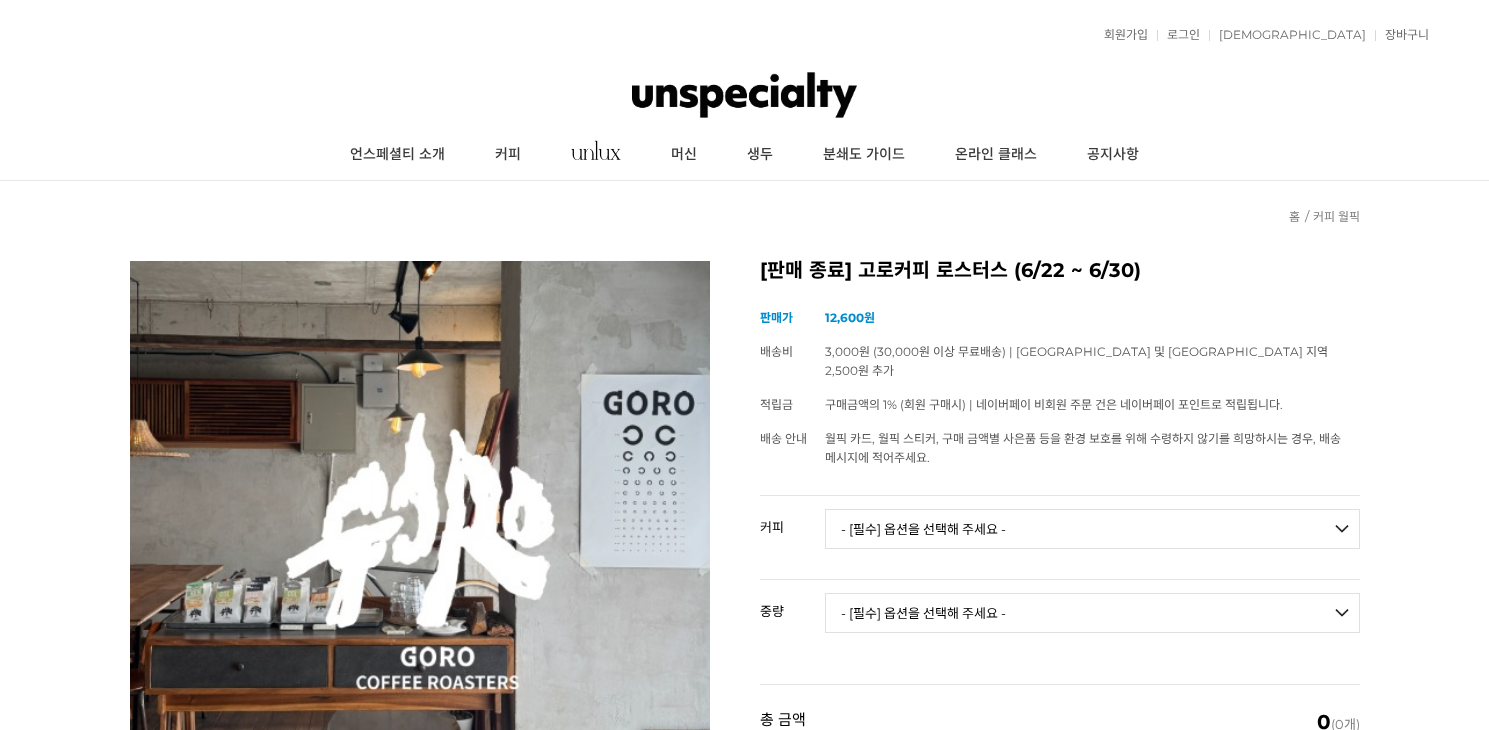 scroll, scrollTop: 0, scrollLeft: 0, axis: both 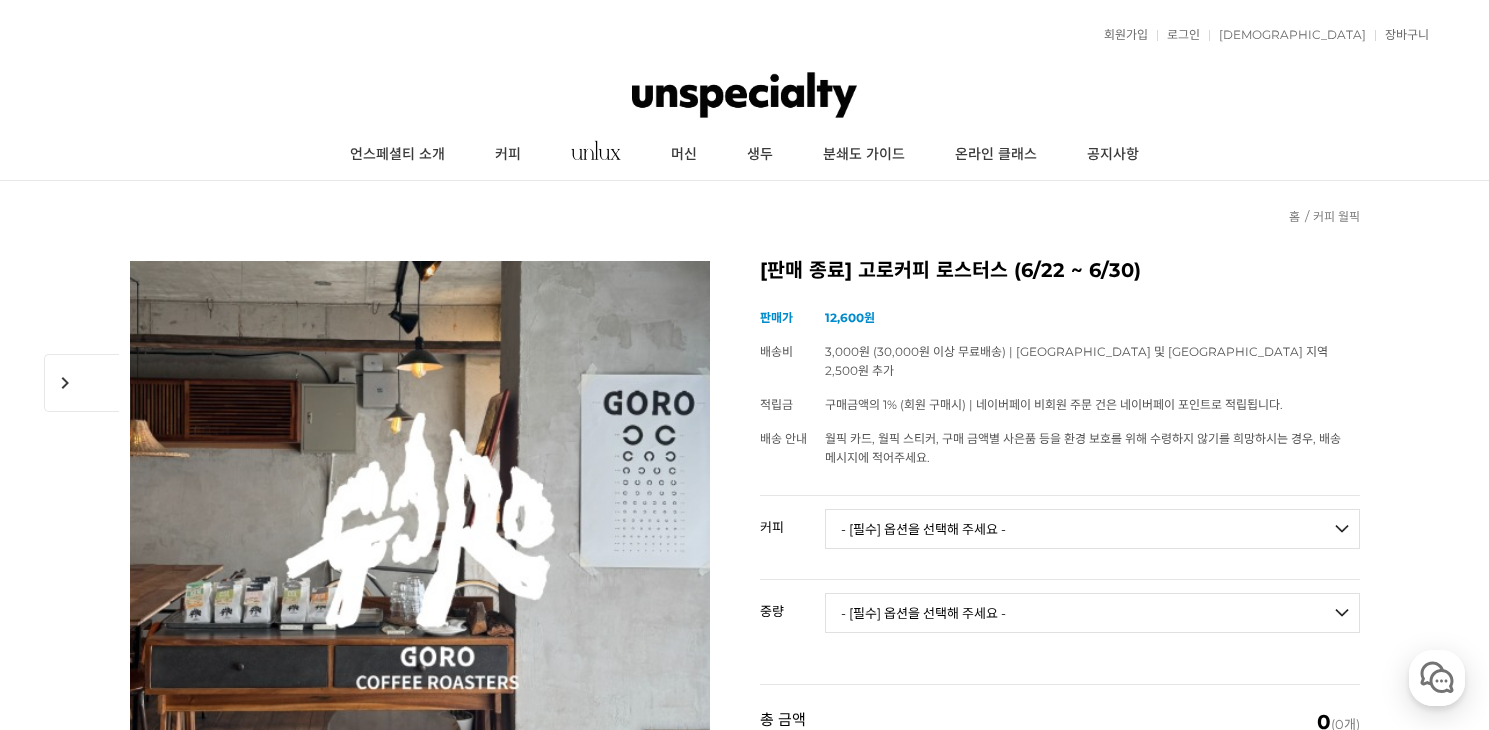 click at bounding box center (744, 95) 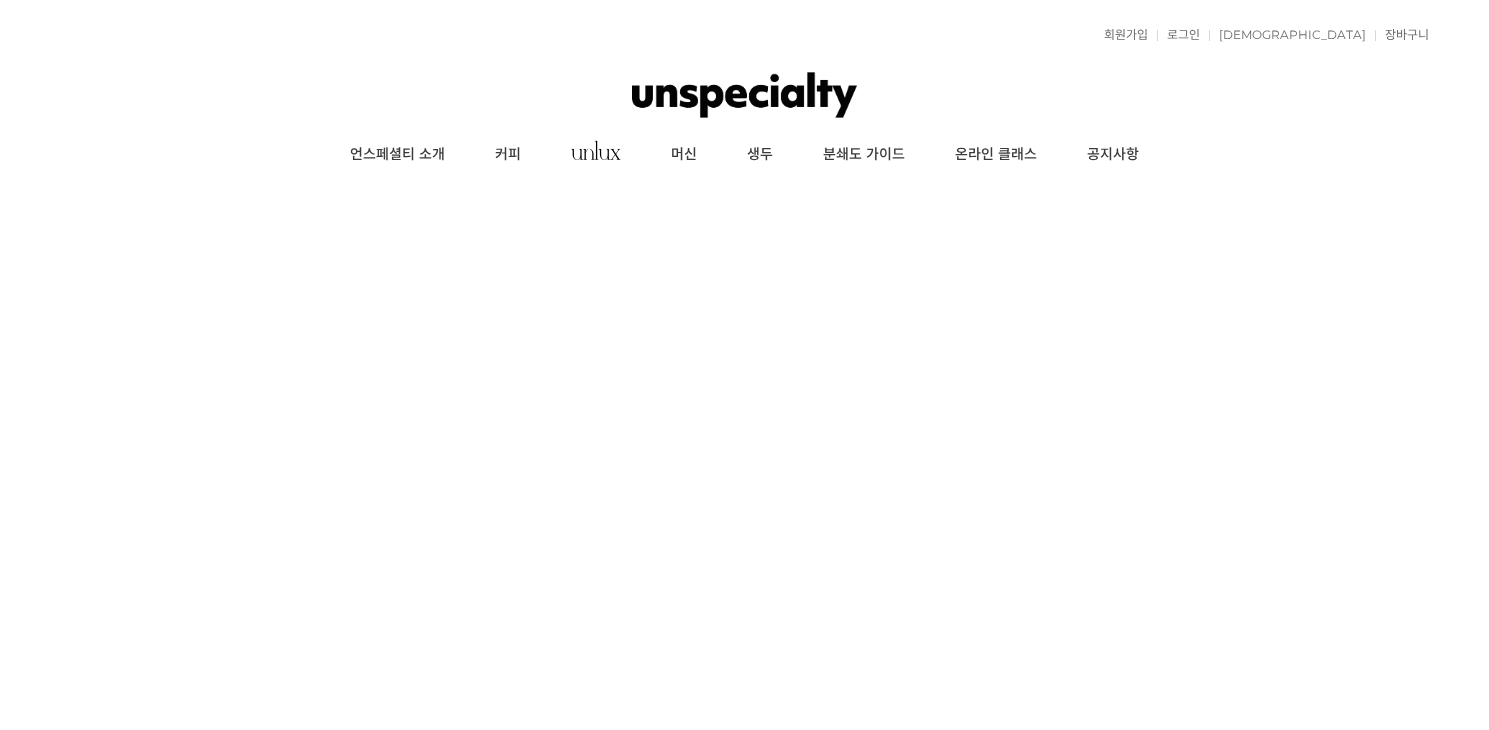 scroll, scrollTop: 0, scrollLeft: 0, axis: both 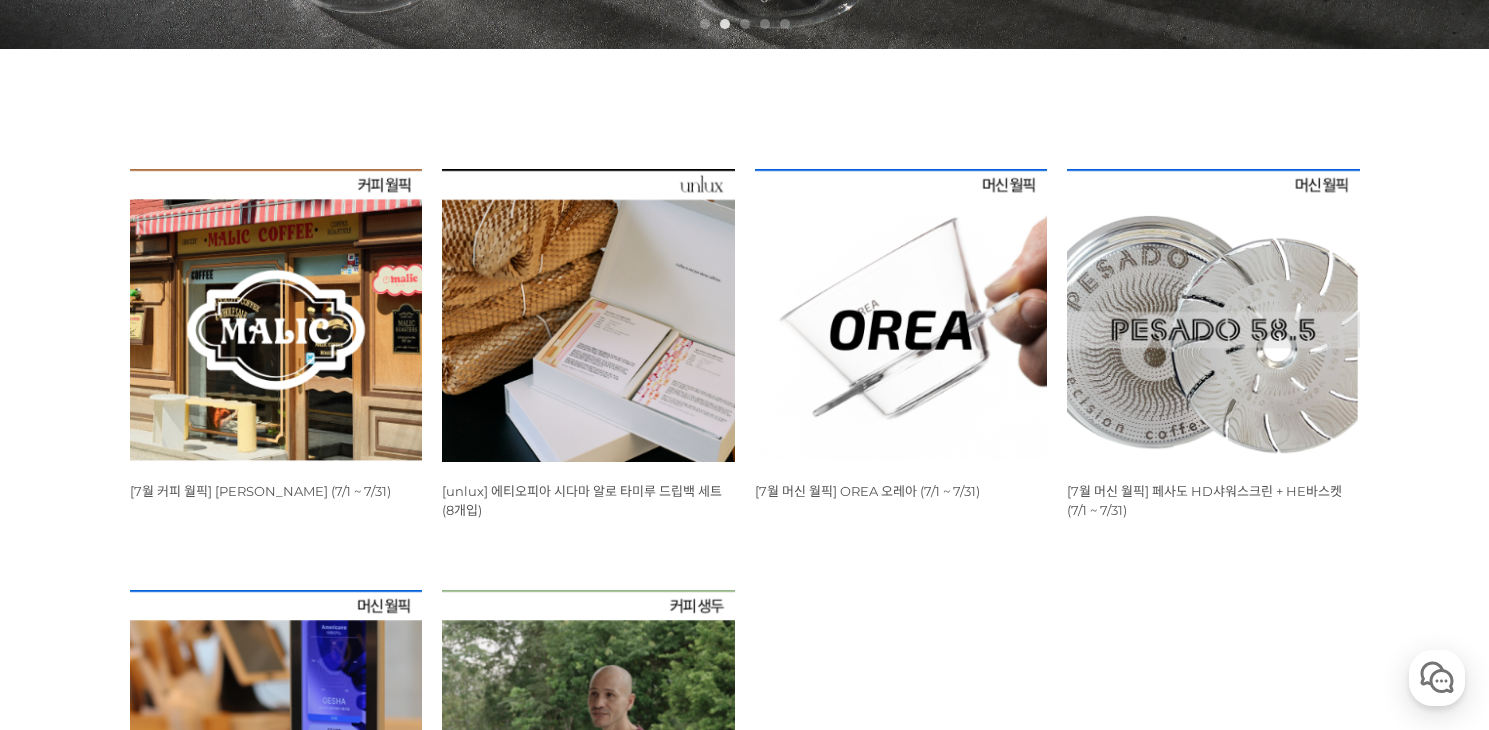 click at bounding box center (276, 315) 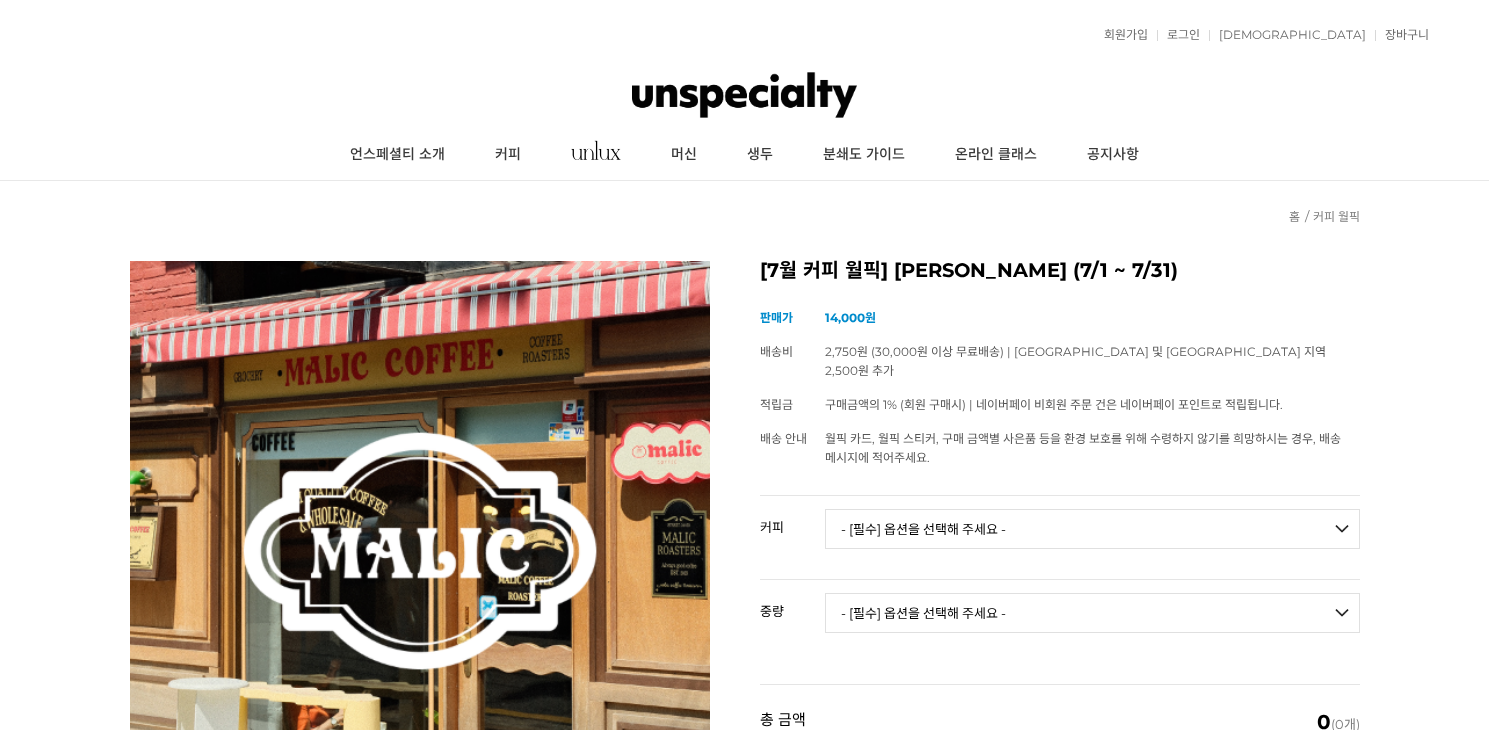 scroll, scrollTop: 0, scrollLeft: 0, axis: both 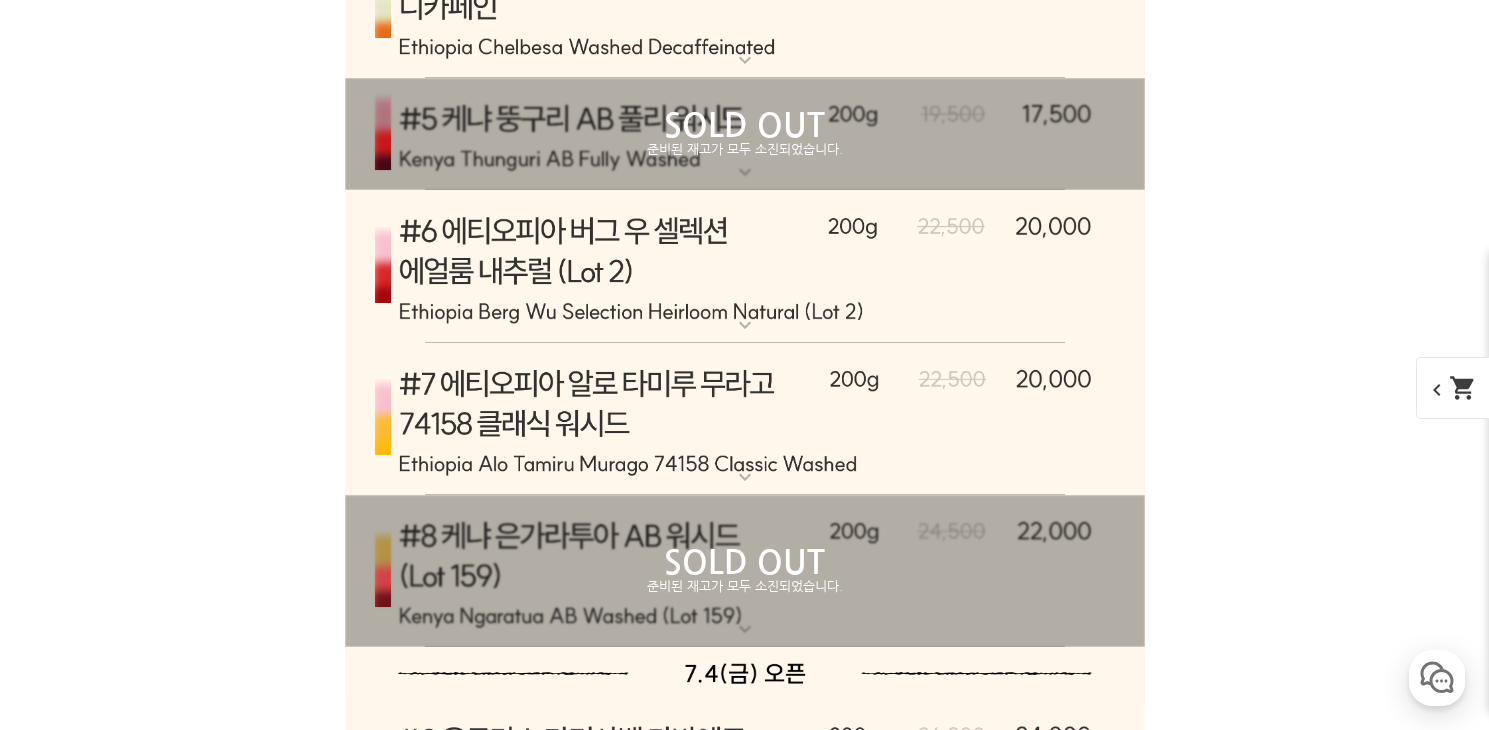 click at bounding box center (745, 267) 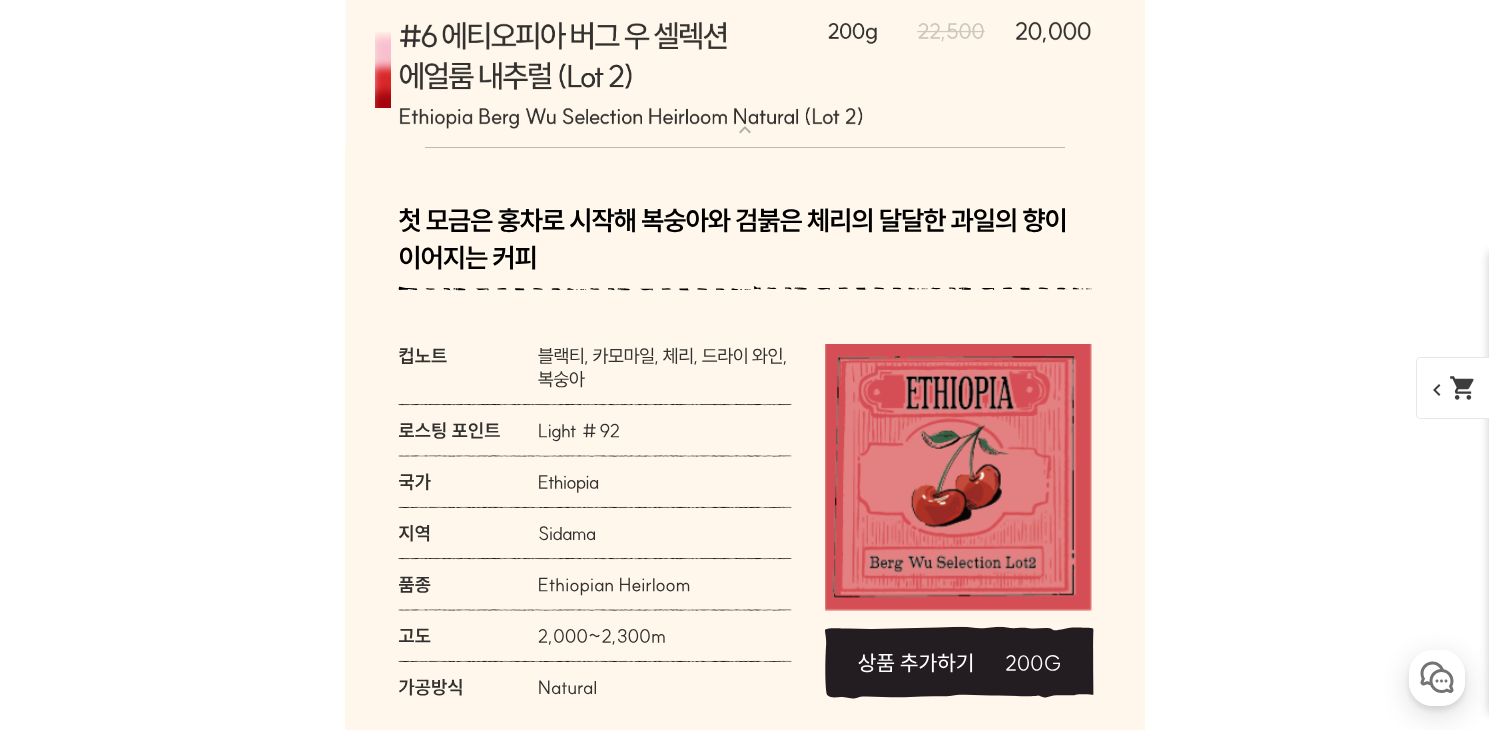 scroll, scrollTop: 9617, scrollLeft: 0, axis: vertical 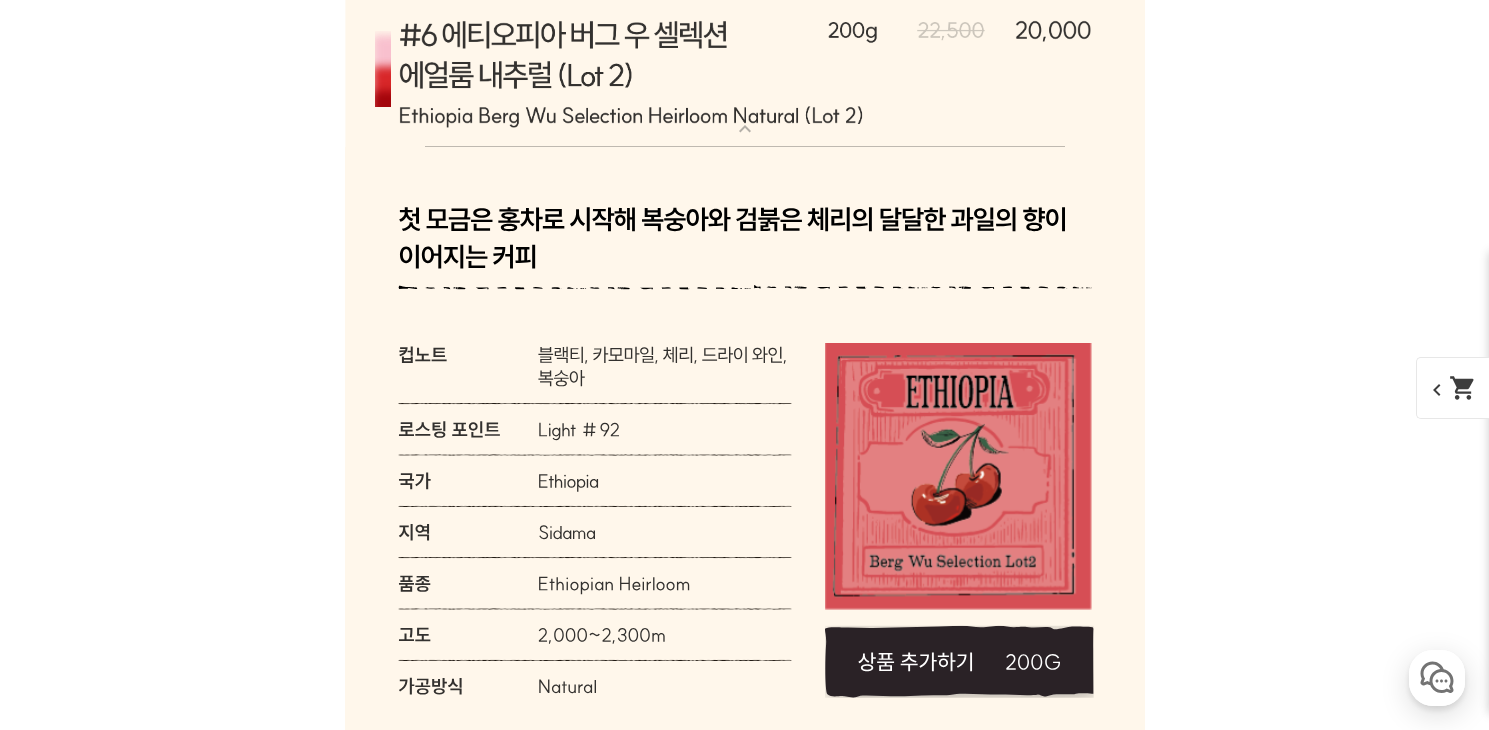 click 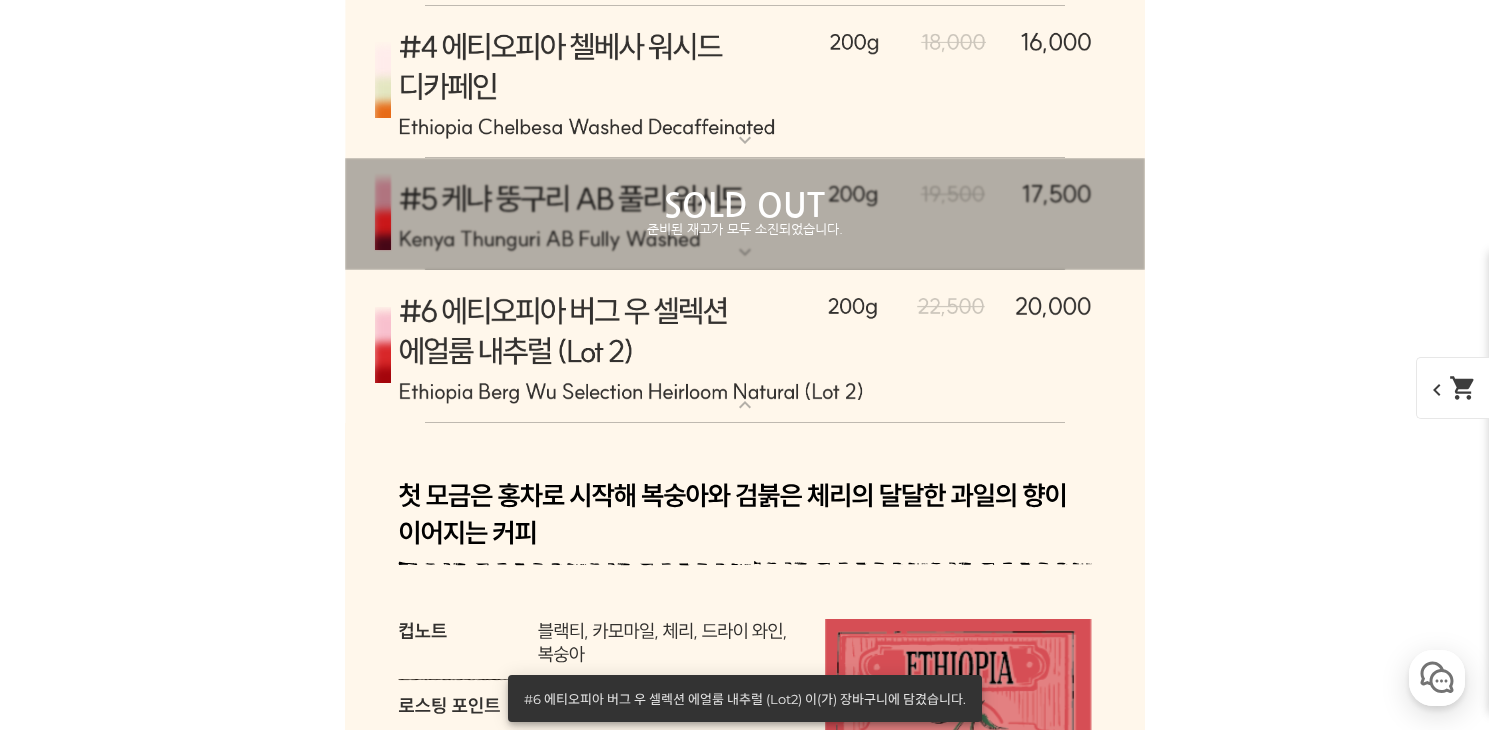 scroll, scrollTop: 9196, scrollLeft: 0, axis: vertical 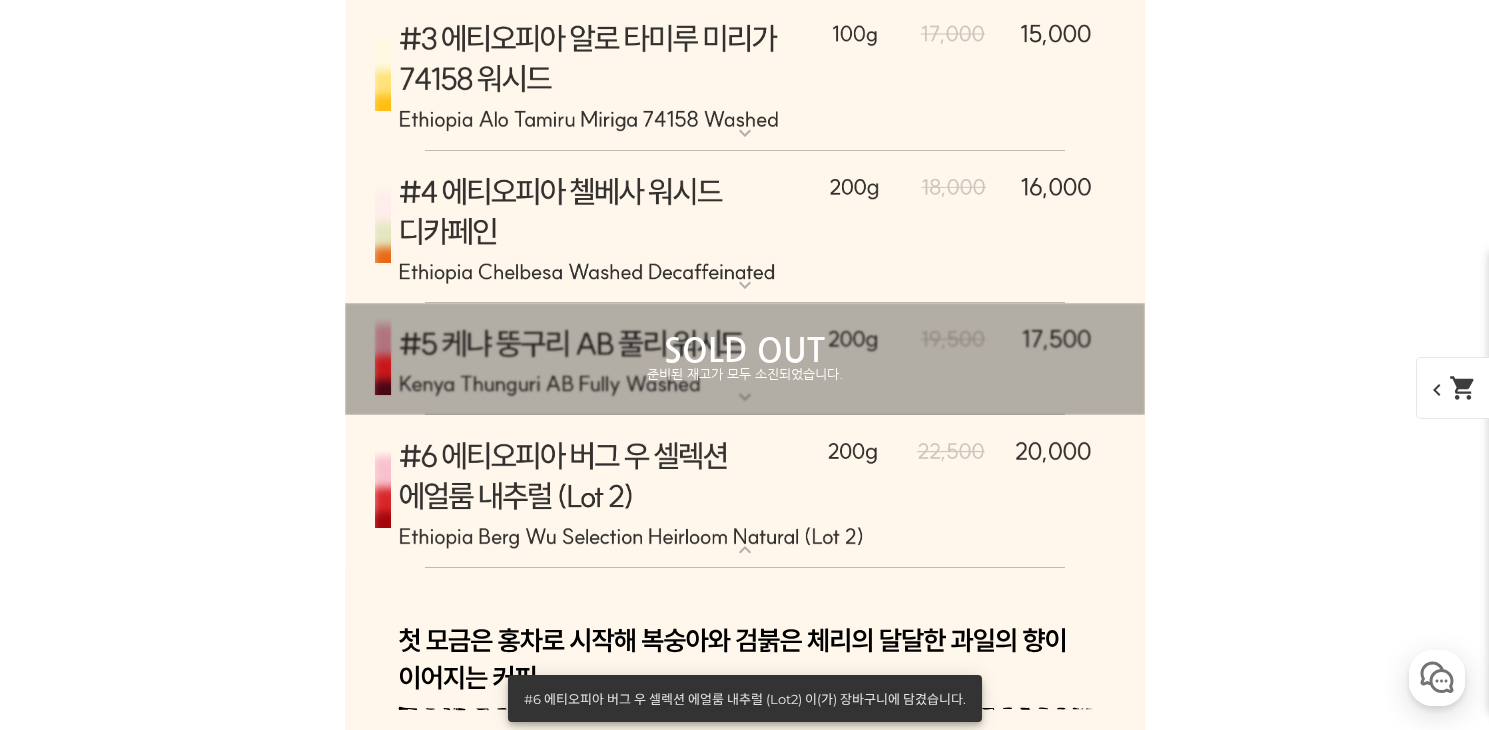 click at bounding box center (745, 492) 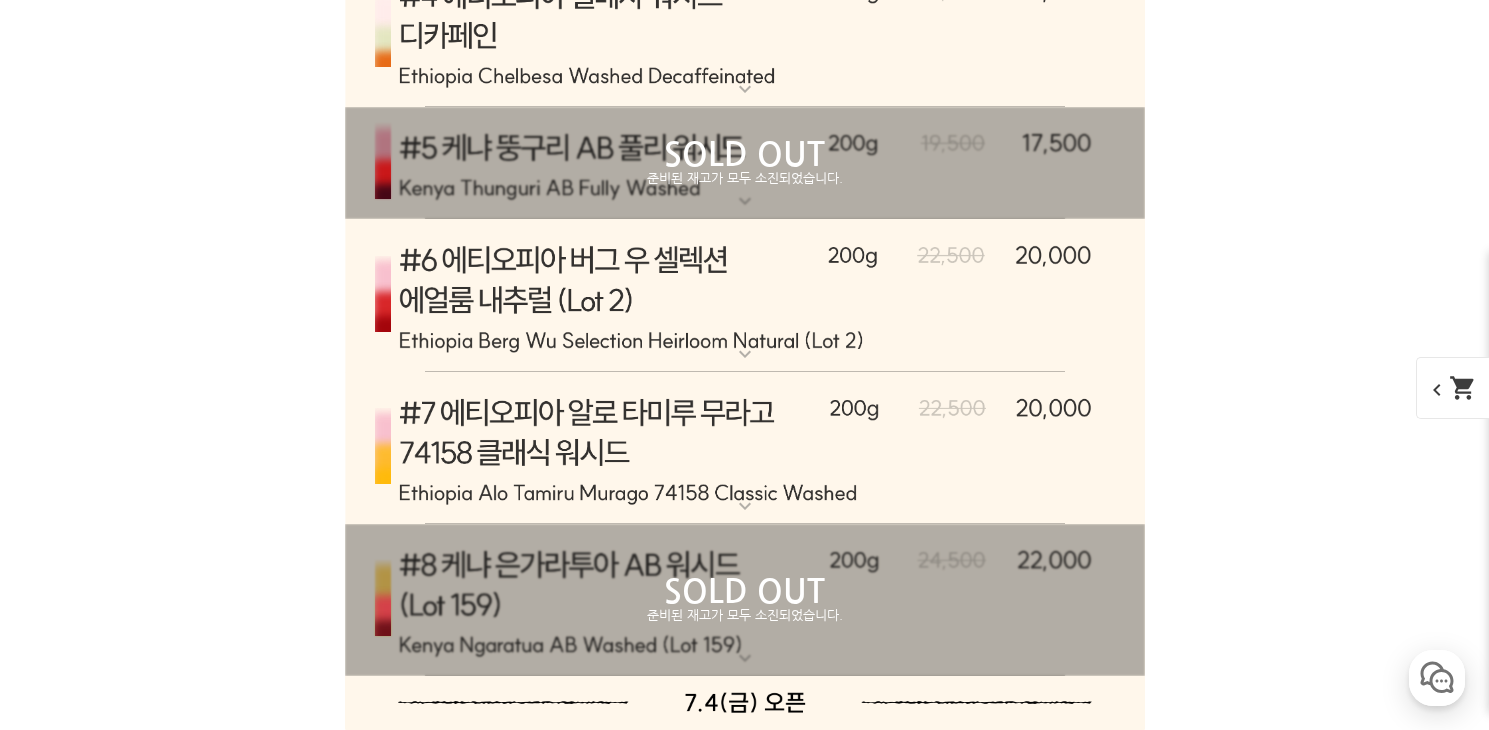 scroll, scrollTop: 9413, scrollLeft: 0, axis: vertical 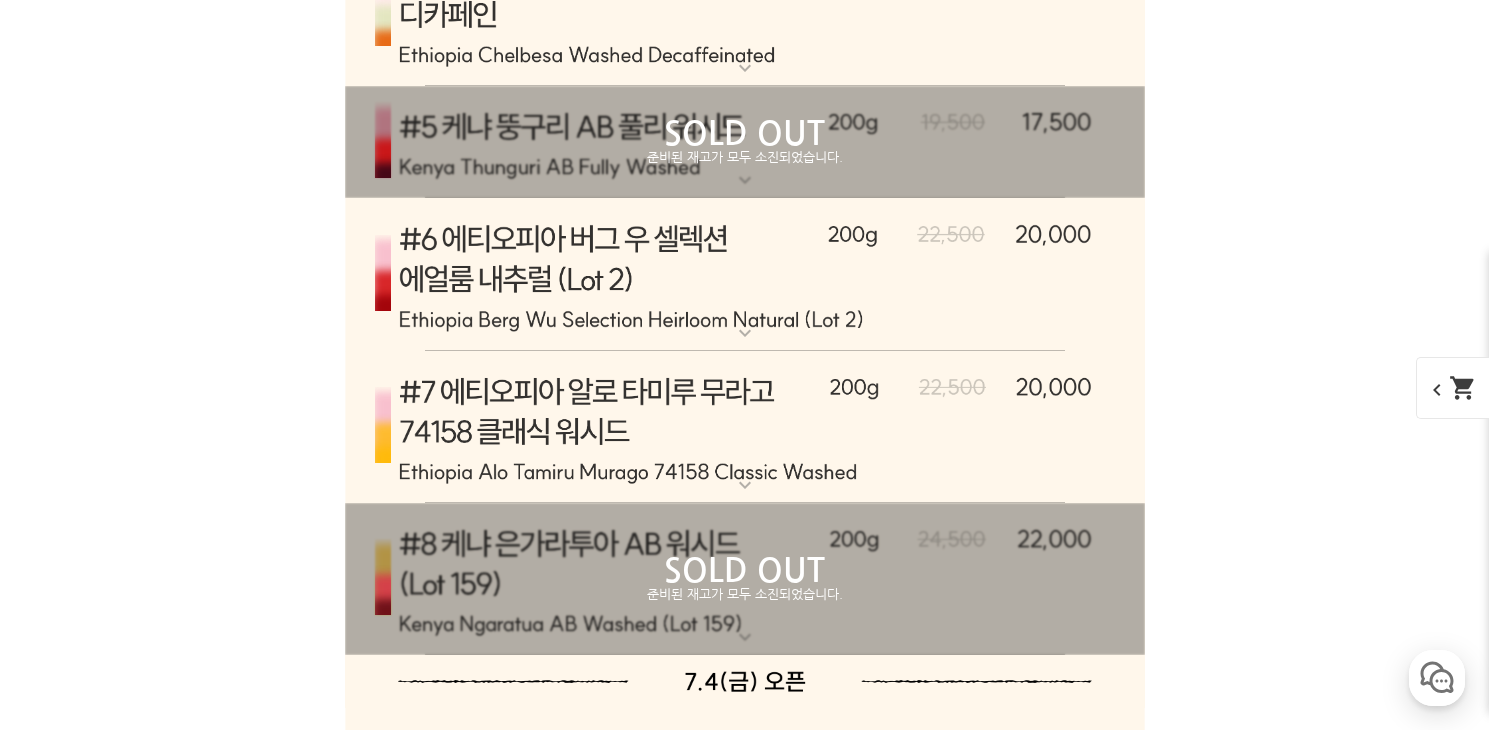 click at bounding box center [745, 427] 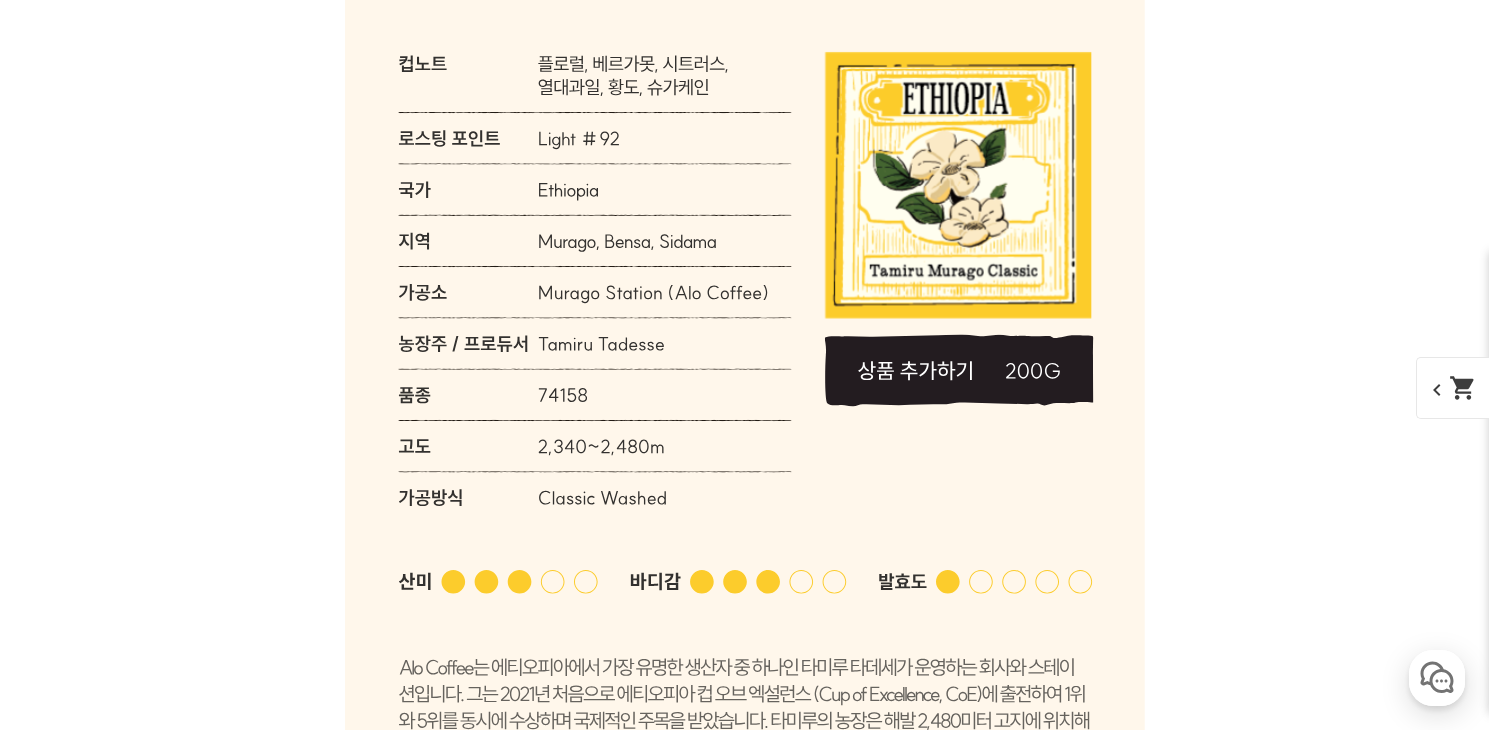 scroll, scrollTop: 10065, scrollLeft: 0, axis: vertical 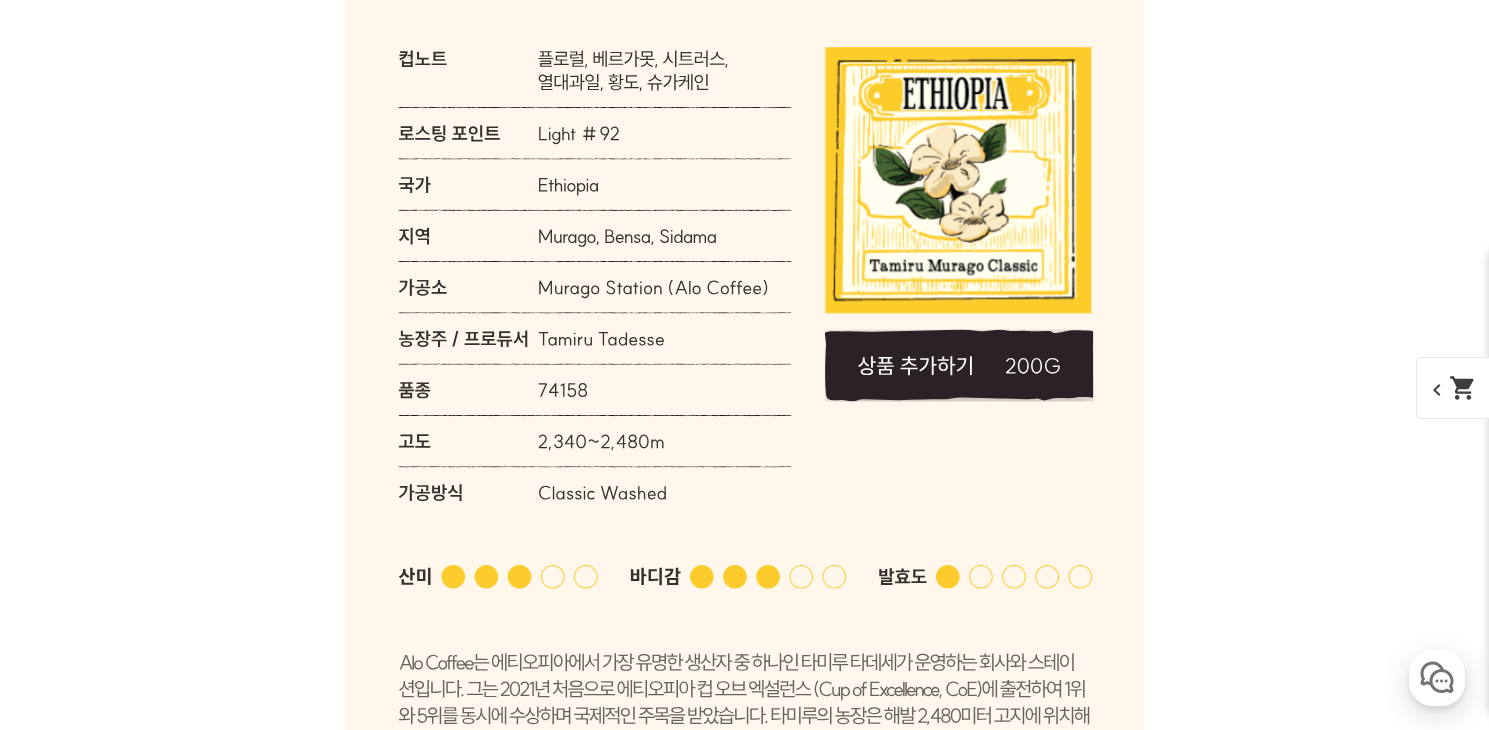 click 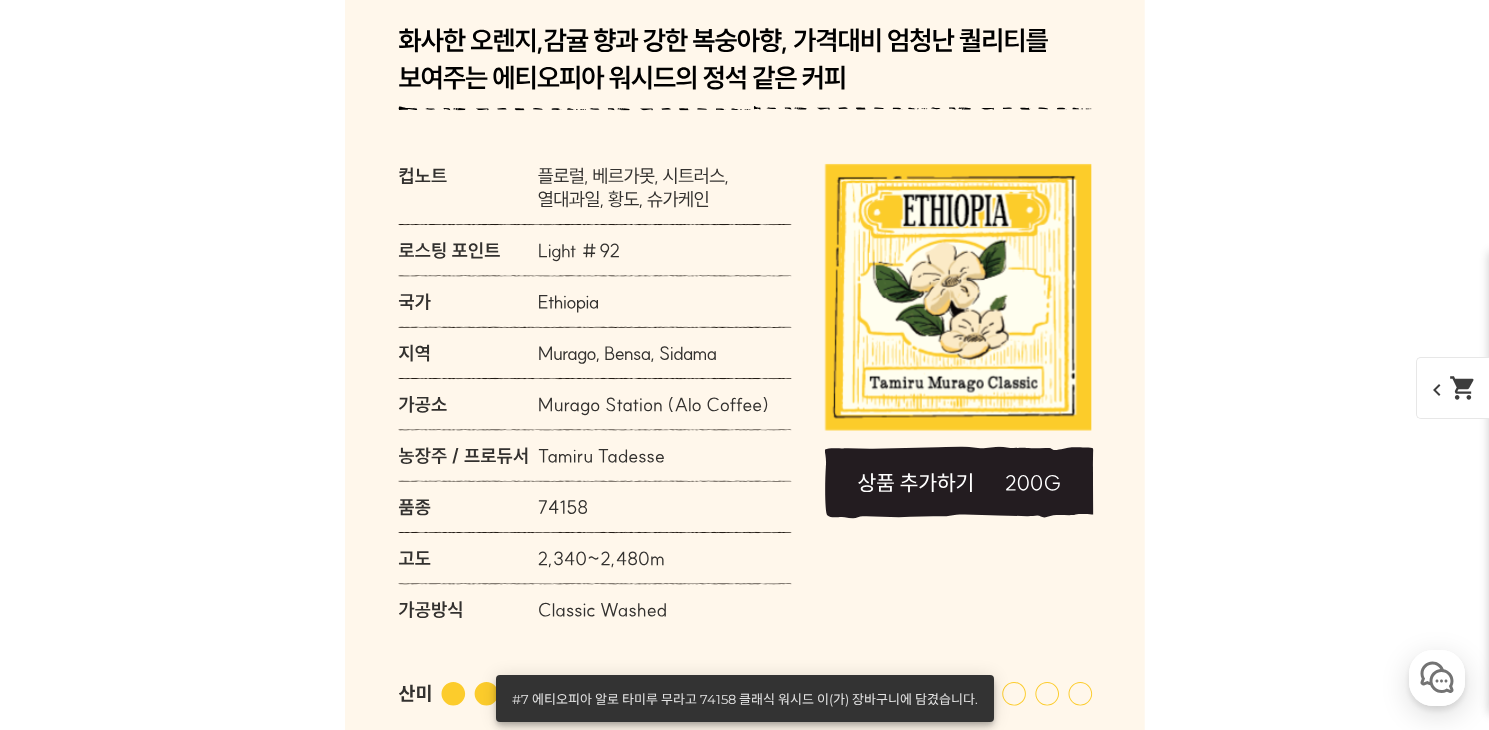 scroll, scrollTop: 9774, scrollLeft: 0, axis: vertical 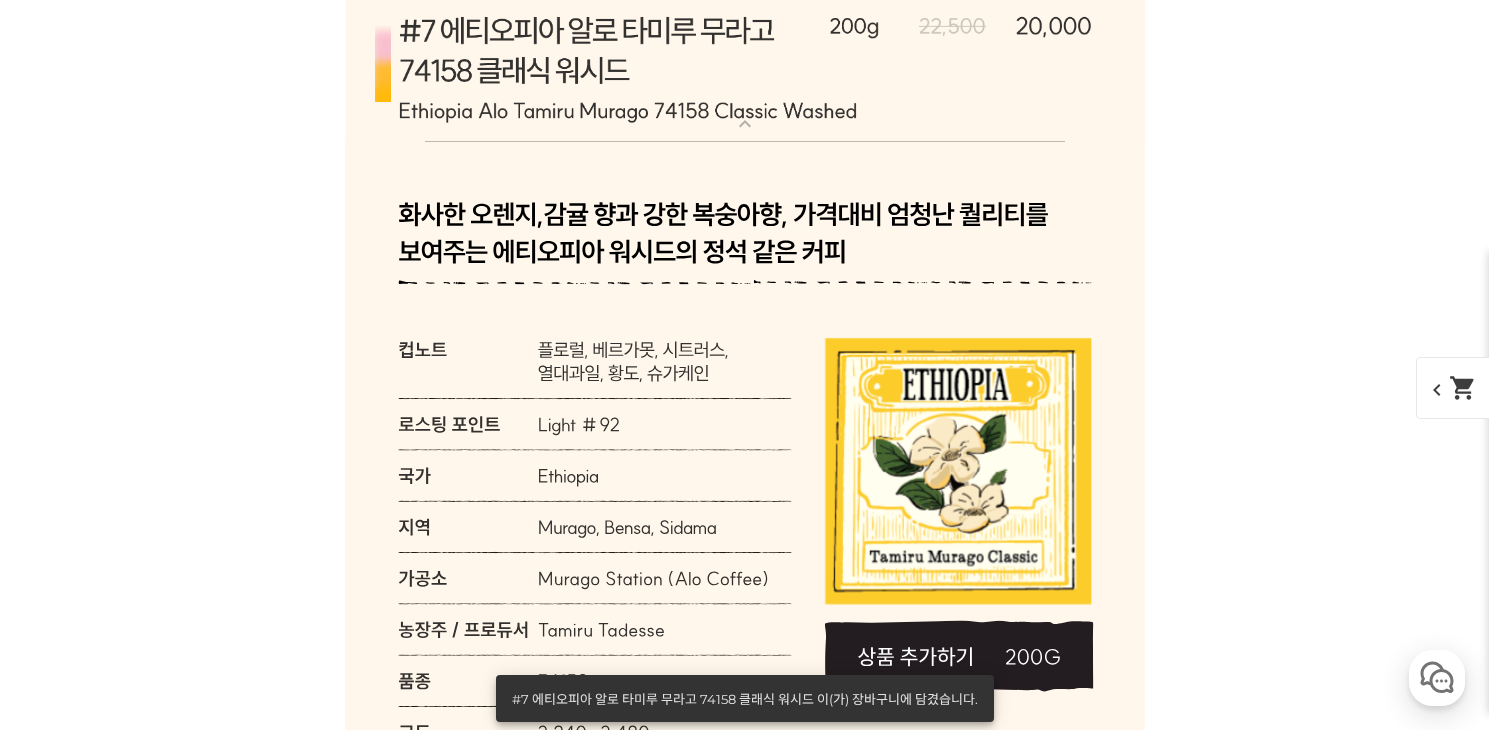 click 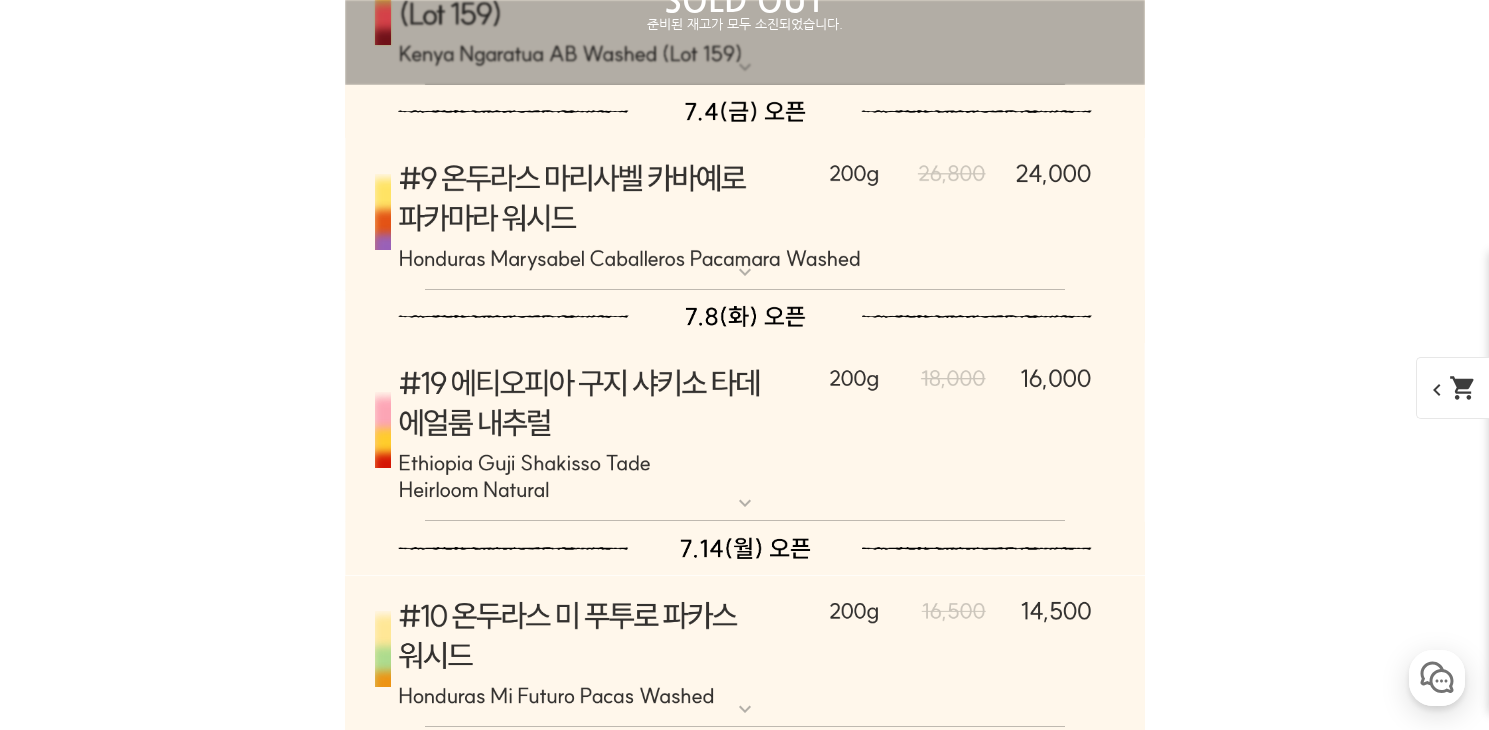 scroll, scrollTop: 10018, scrollLeft: 0, axis: vertical 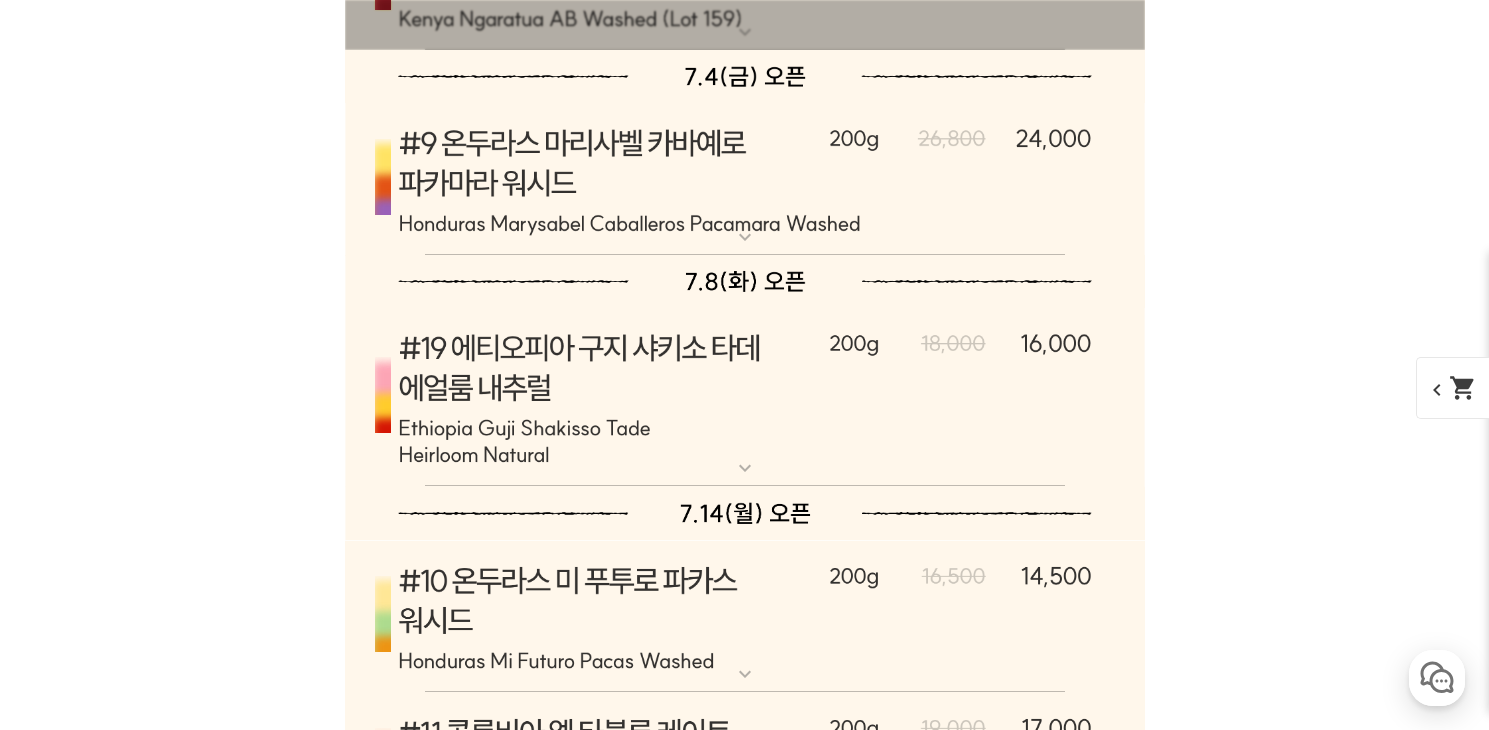 click at bounding box center [745, 397] 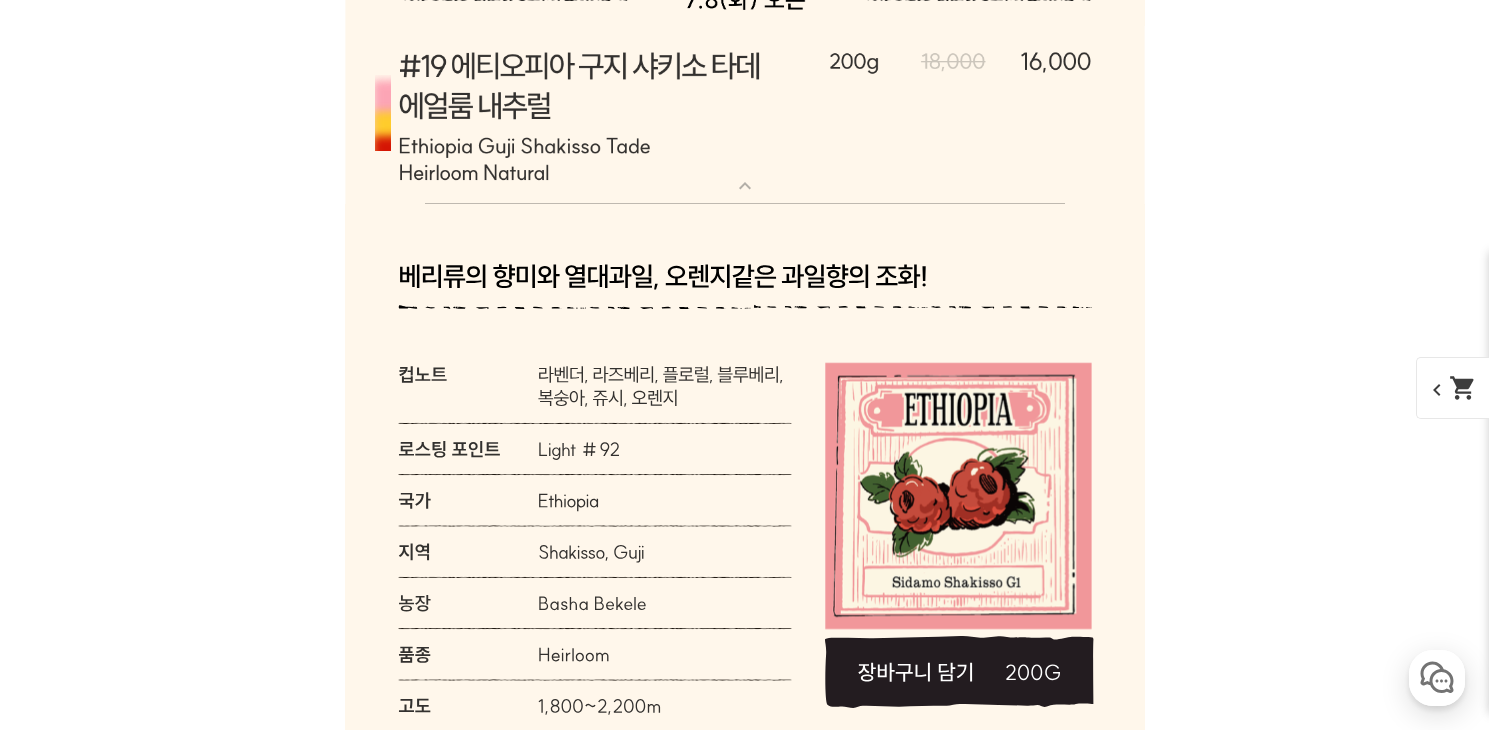 scroll, scrollTop: 10375, scrollLeft: 0, axis: vertical 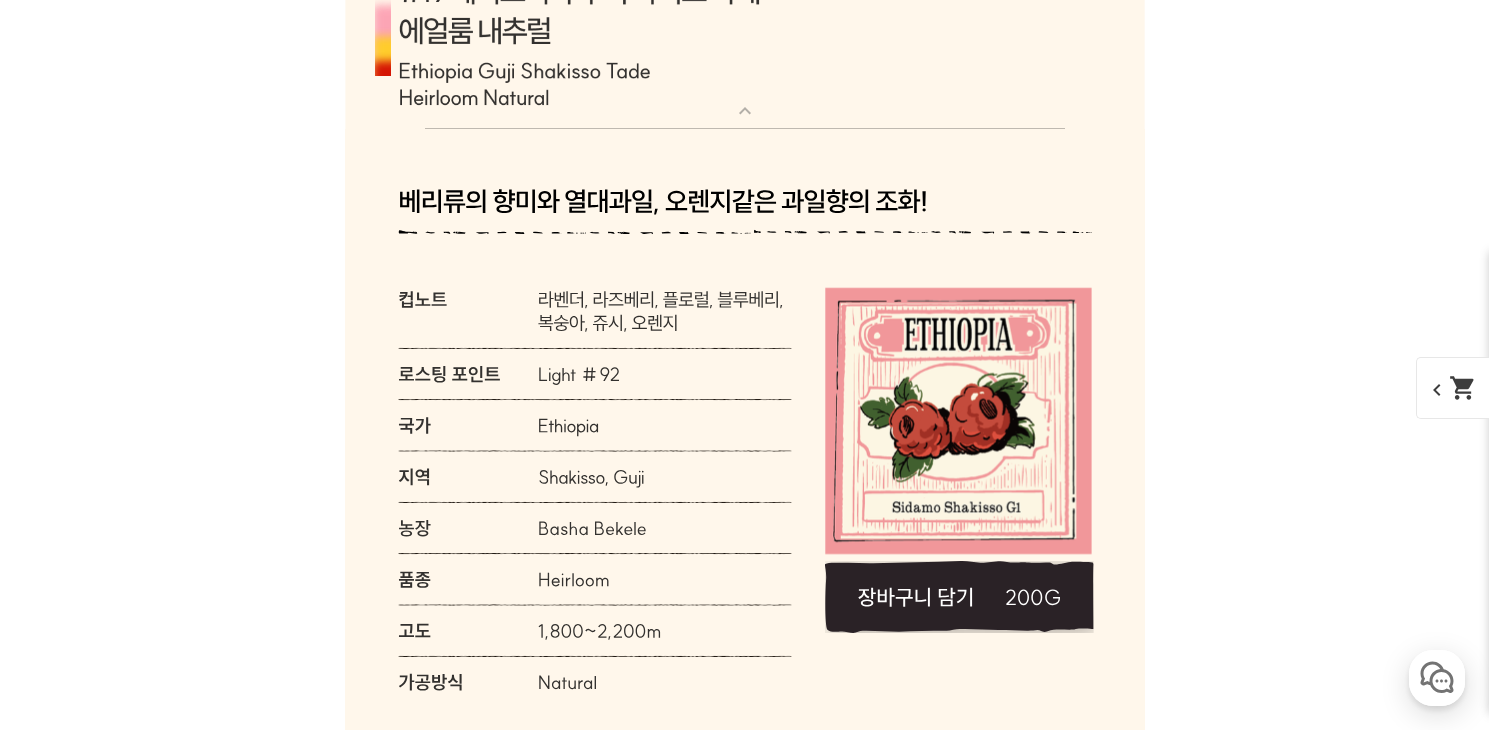 click 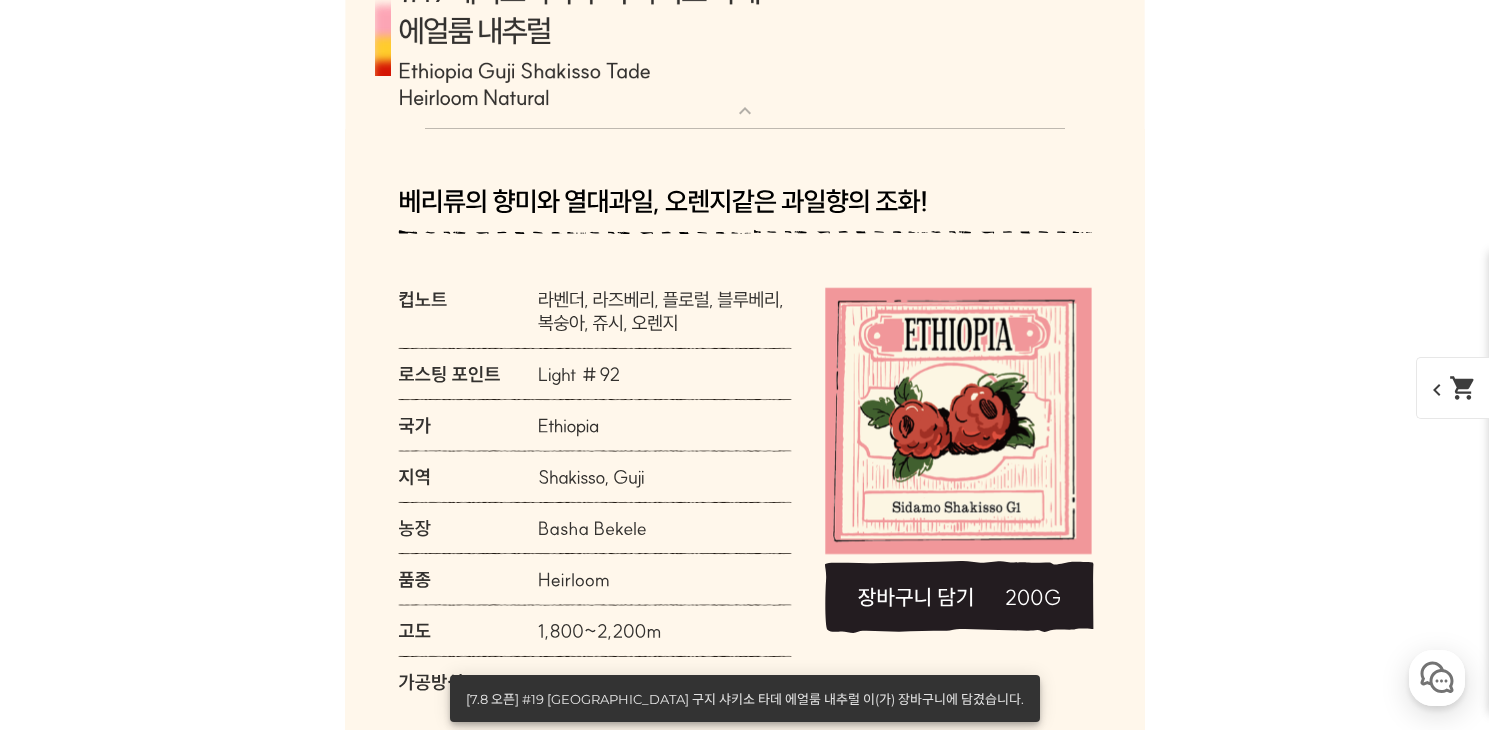 scroll, scrollTop: 10215, scrollLeft: 0, axis: vertical 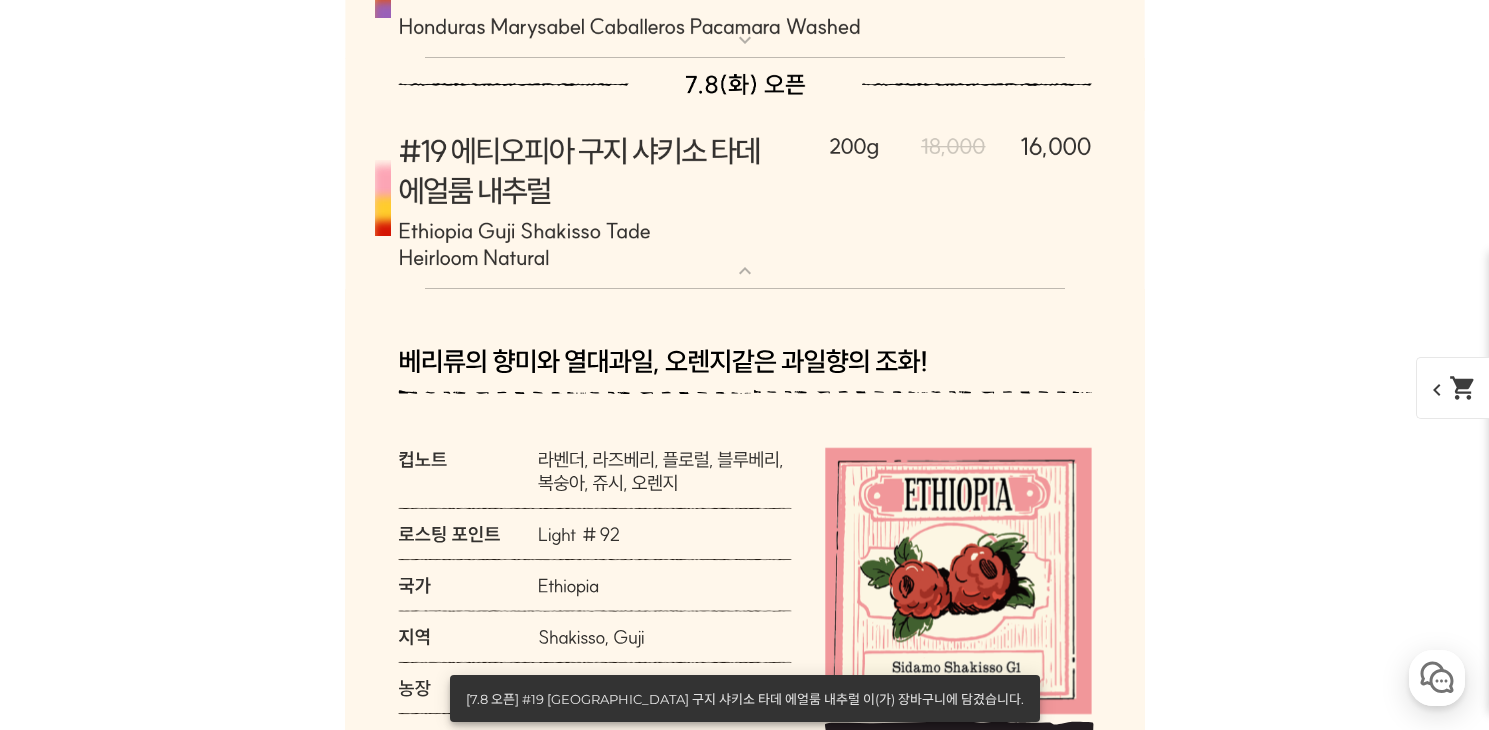 click at bounding box center (745, 200) 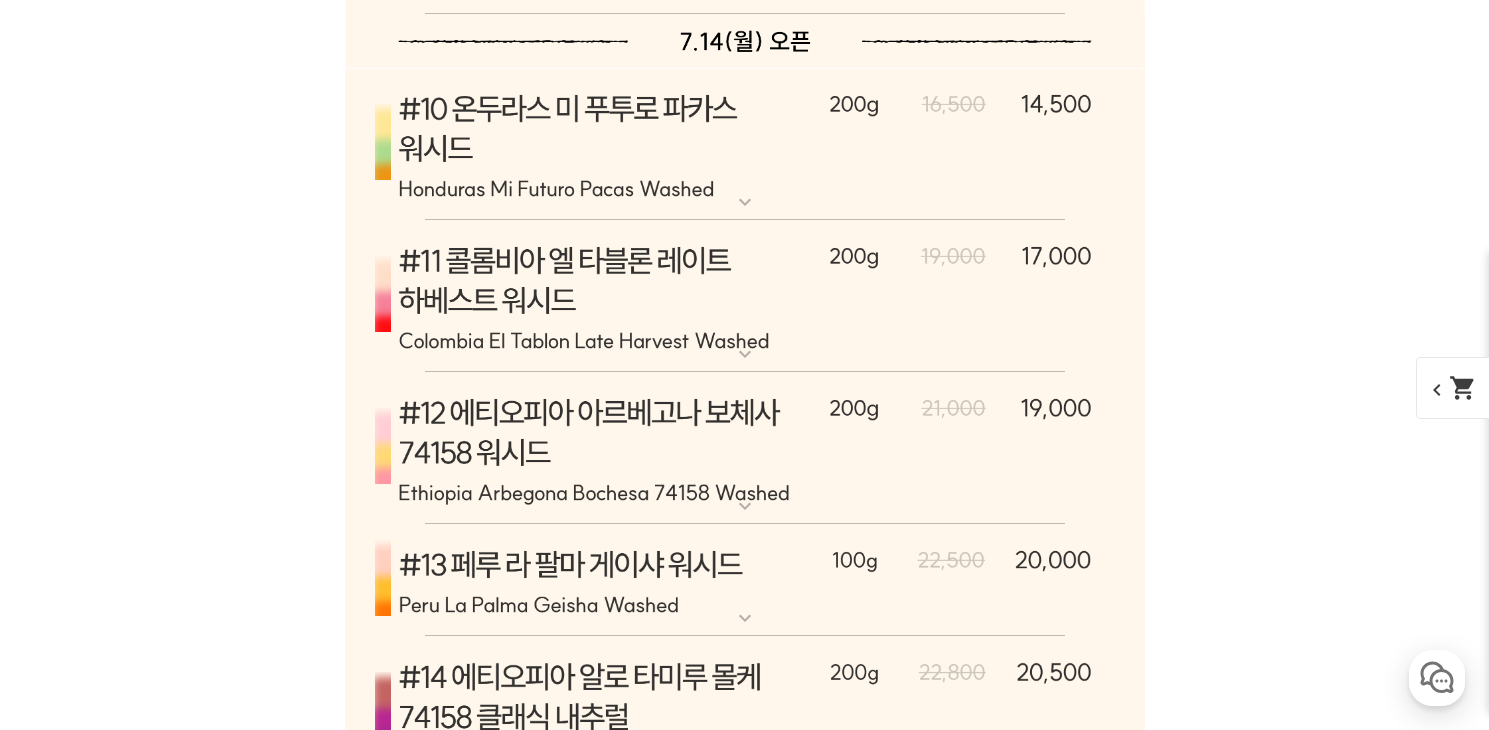 scroll, scrollTop: 10546, scrollLeft: 0, axis: vertical 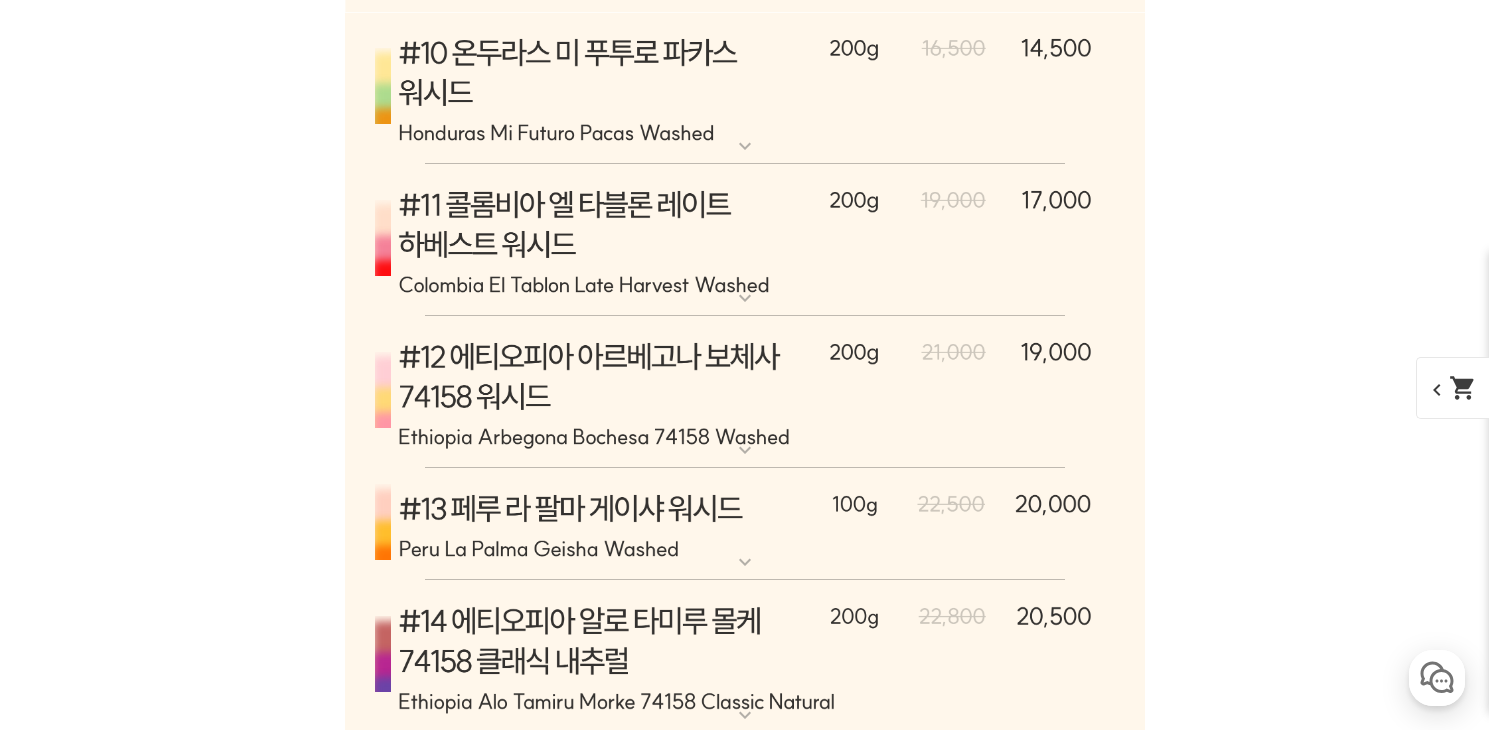 click at bounding box center [745, 392] 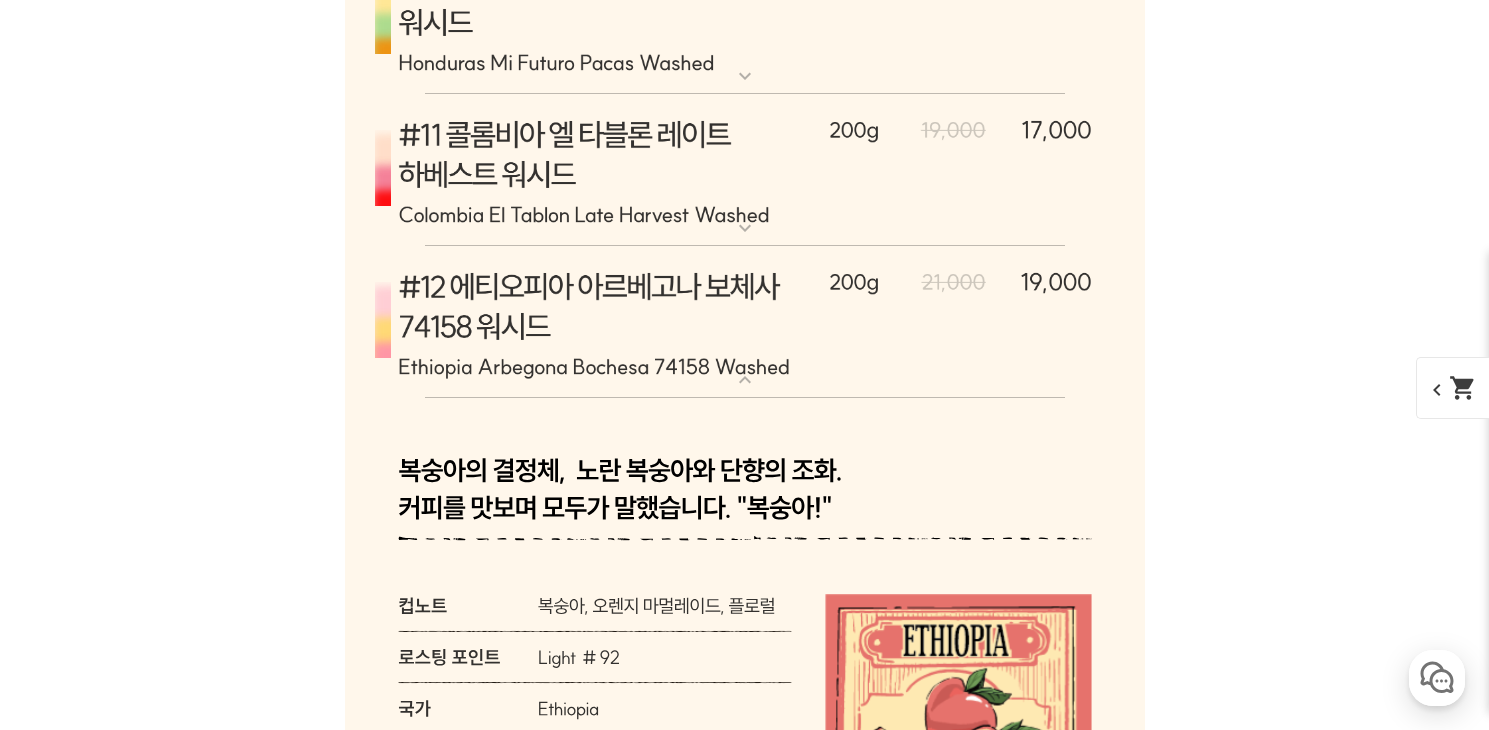 scroll, scrollTop: 10710, scrollLeft: 0, axis: vertical 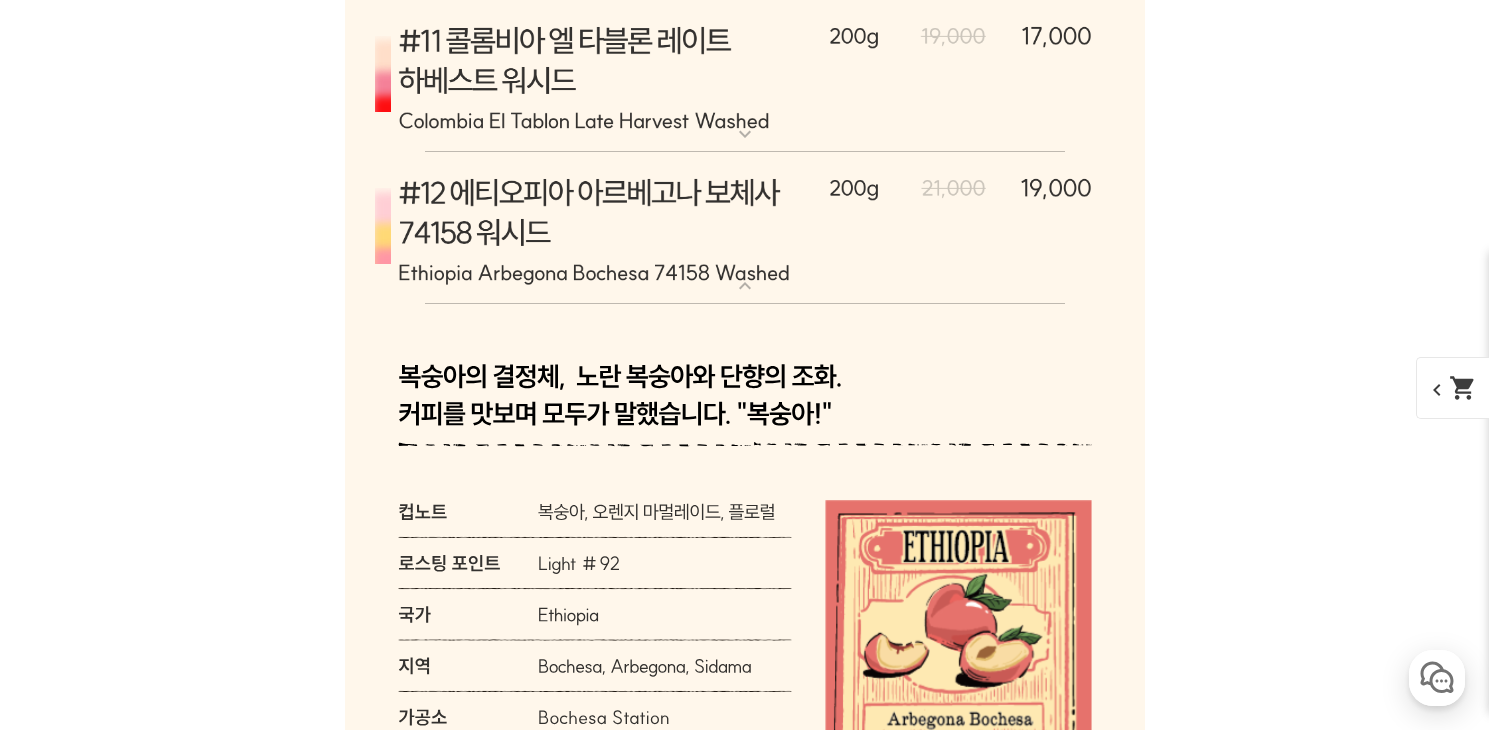 click at bounding box center [745, 228] 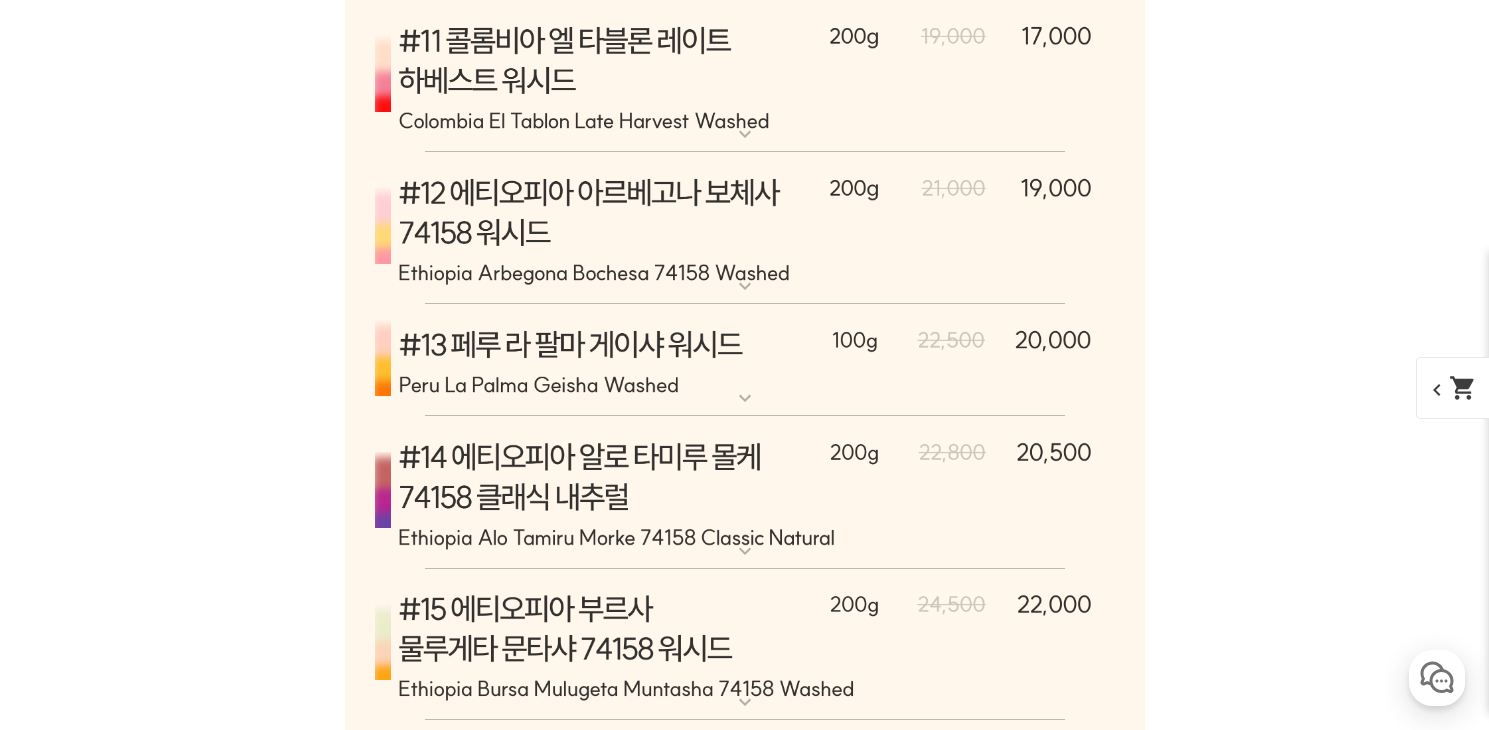 click at bounding box center [745, 228] 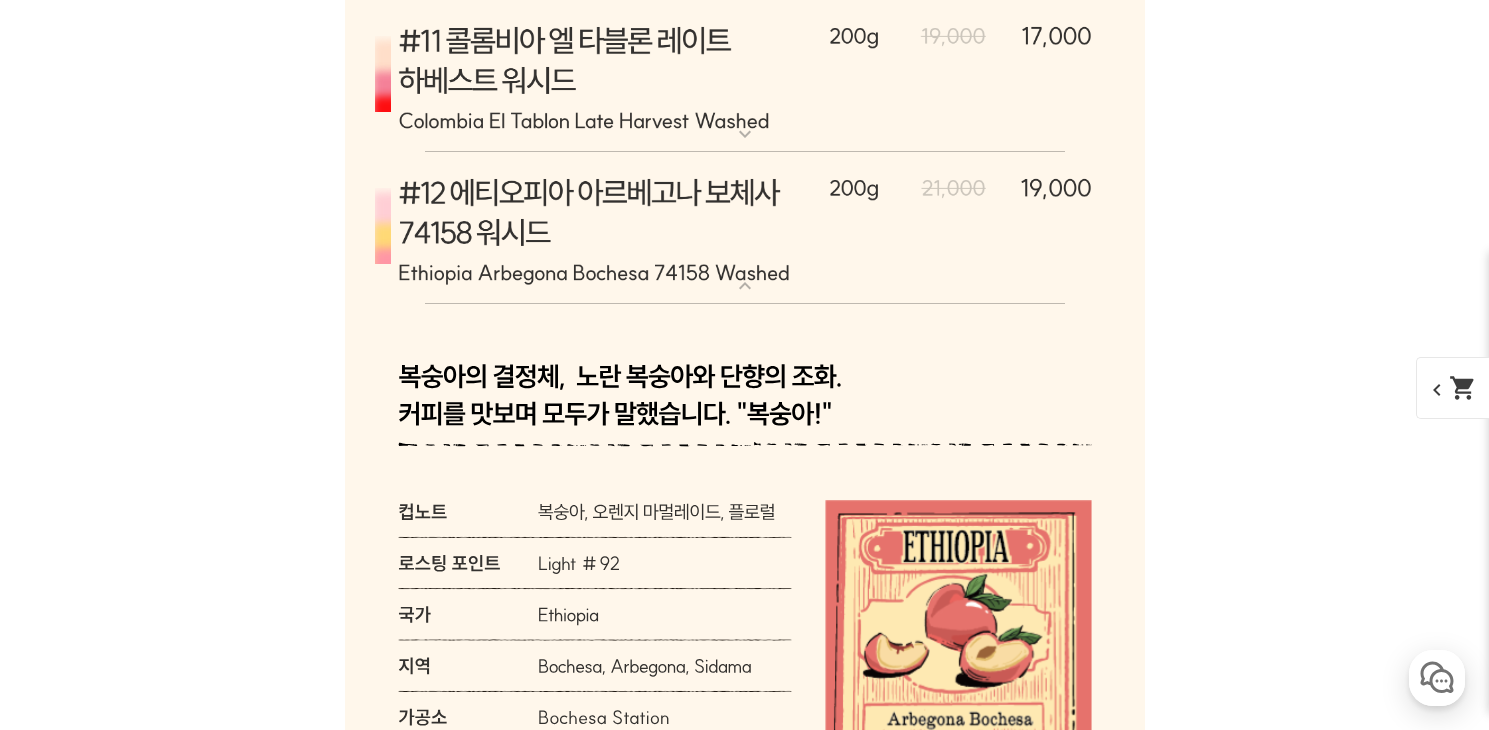 click at bounding box center (745, 228) 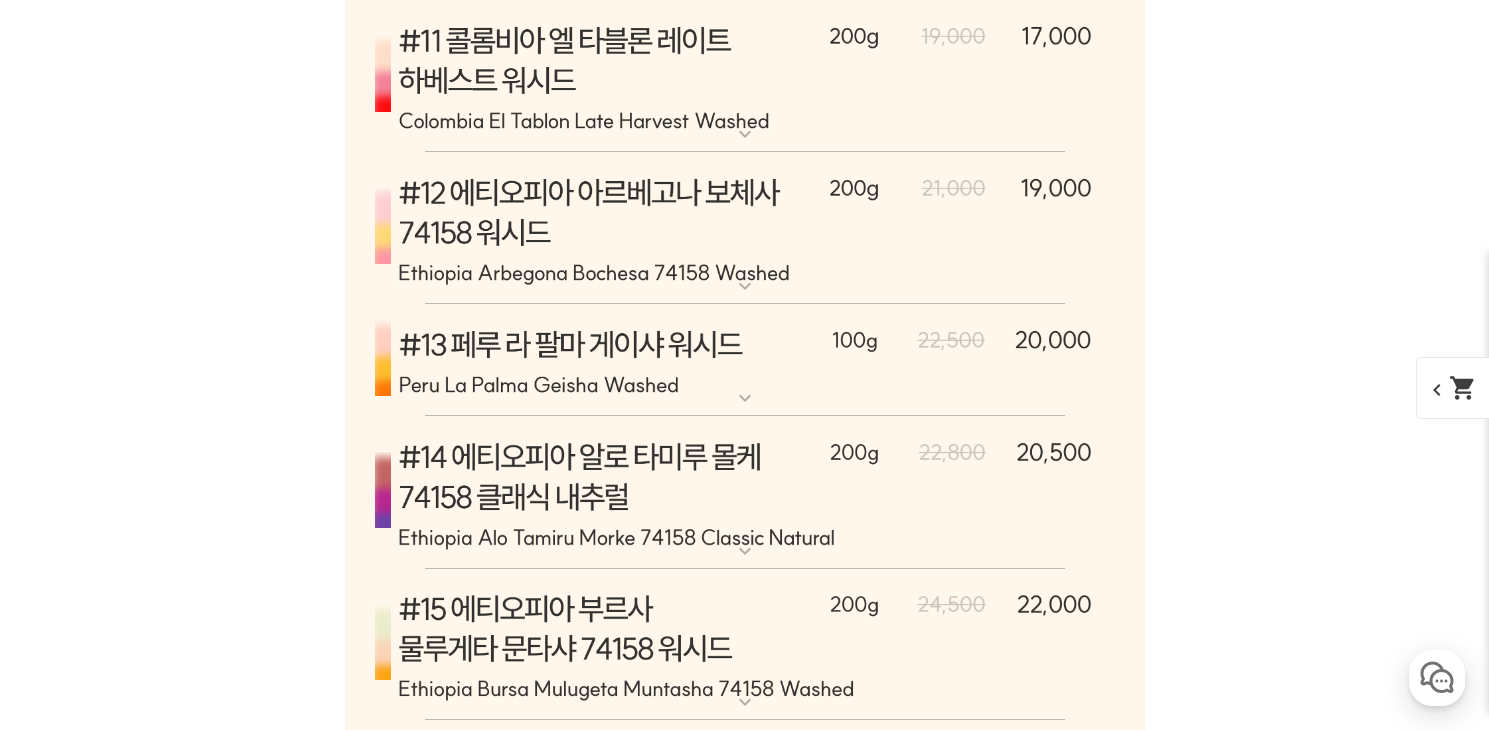 click at bounding box center (745, 361) 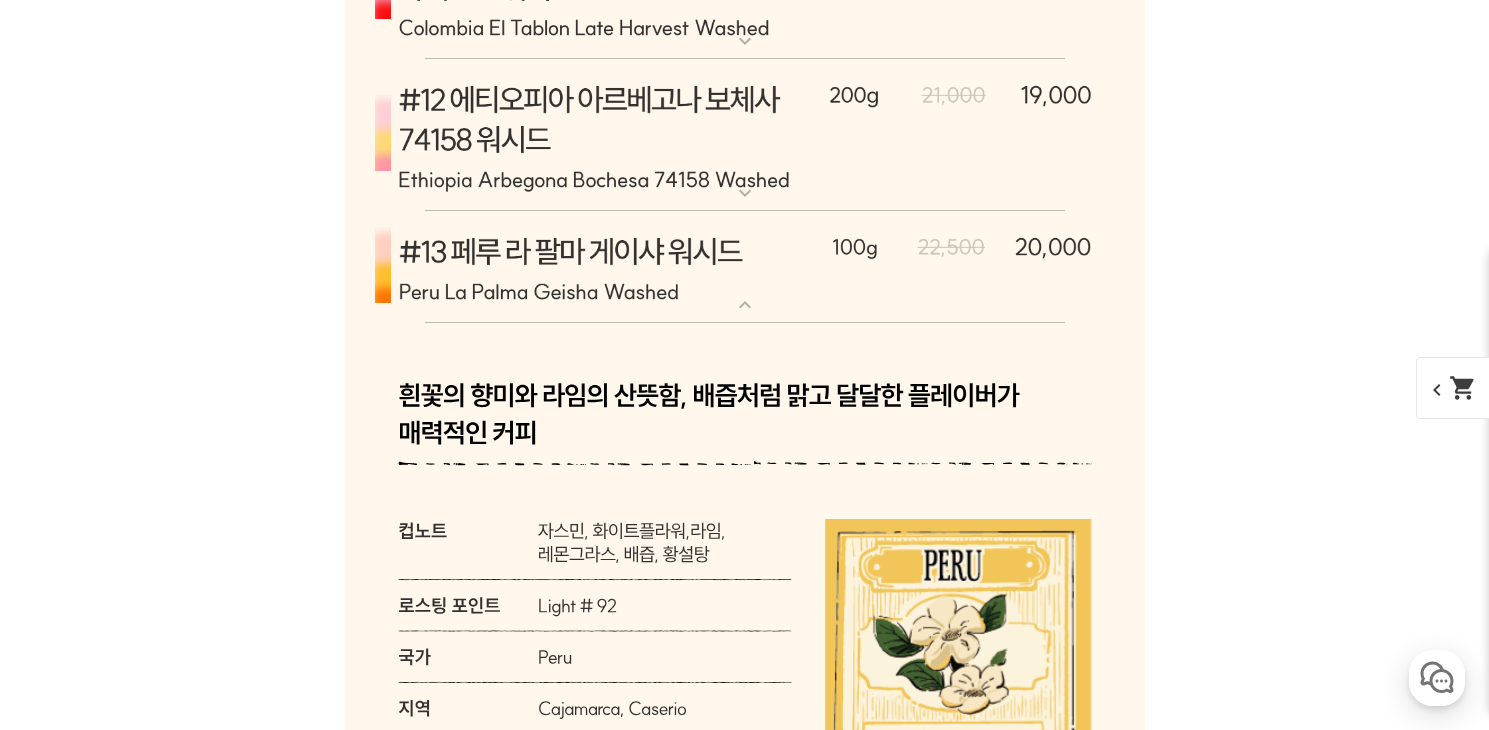 scroll, scrollTop: 10800, scrollLeft: 0, axis: vertical 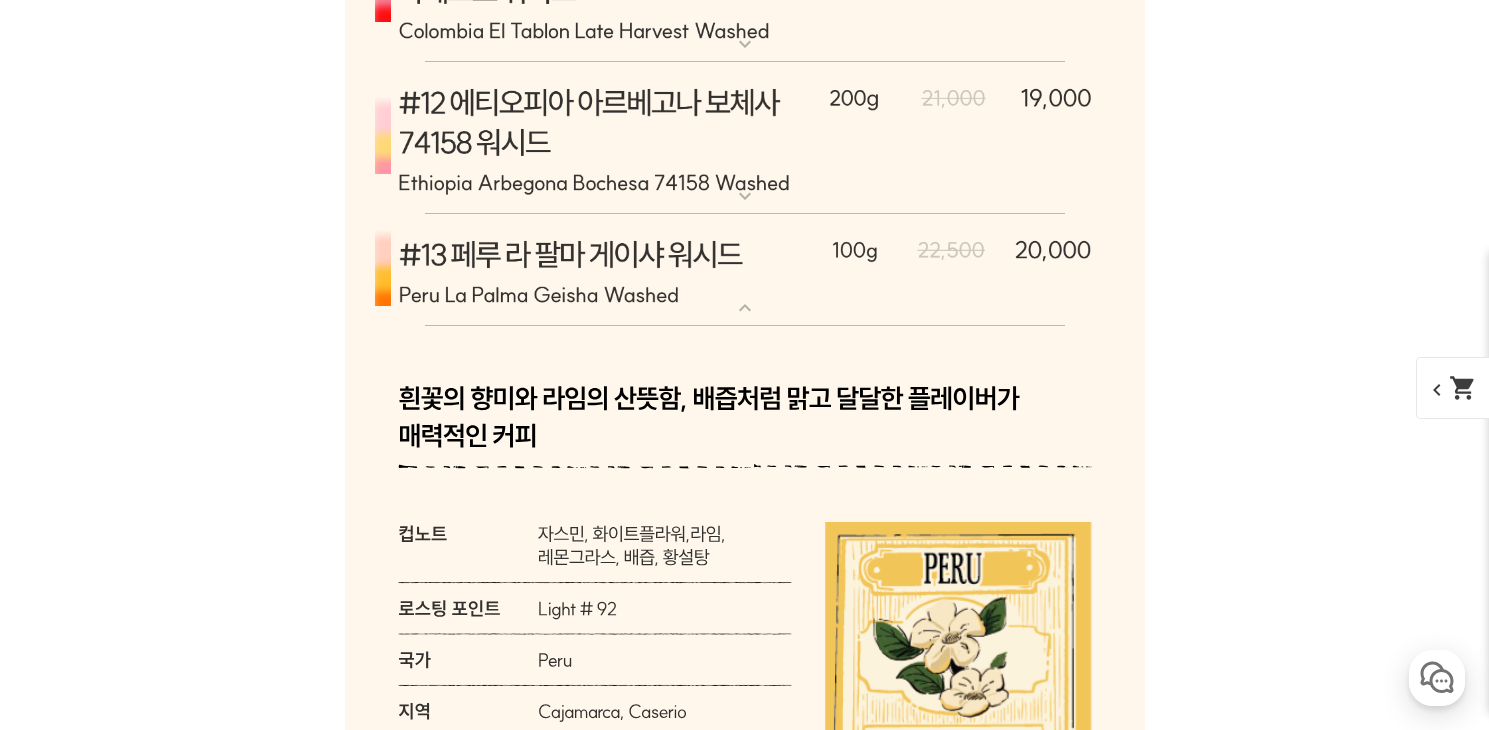 click at bounding box center [745, 271] 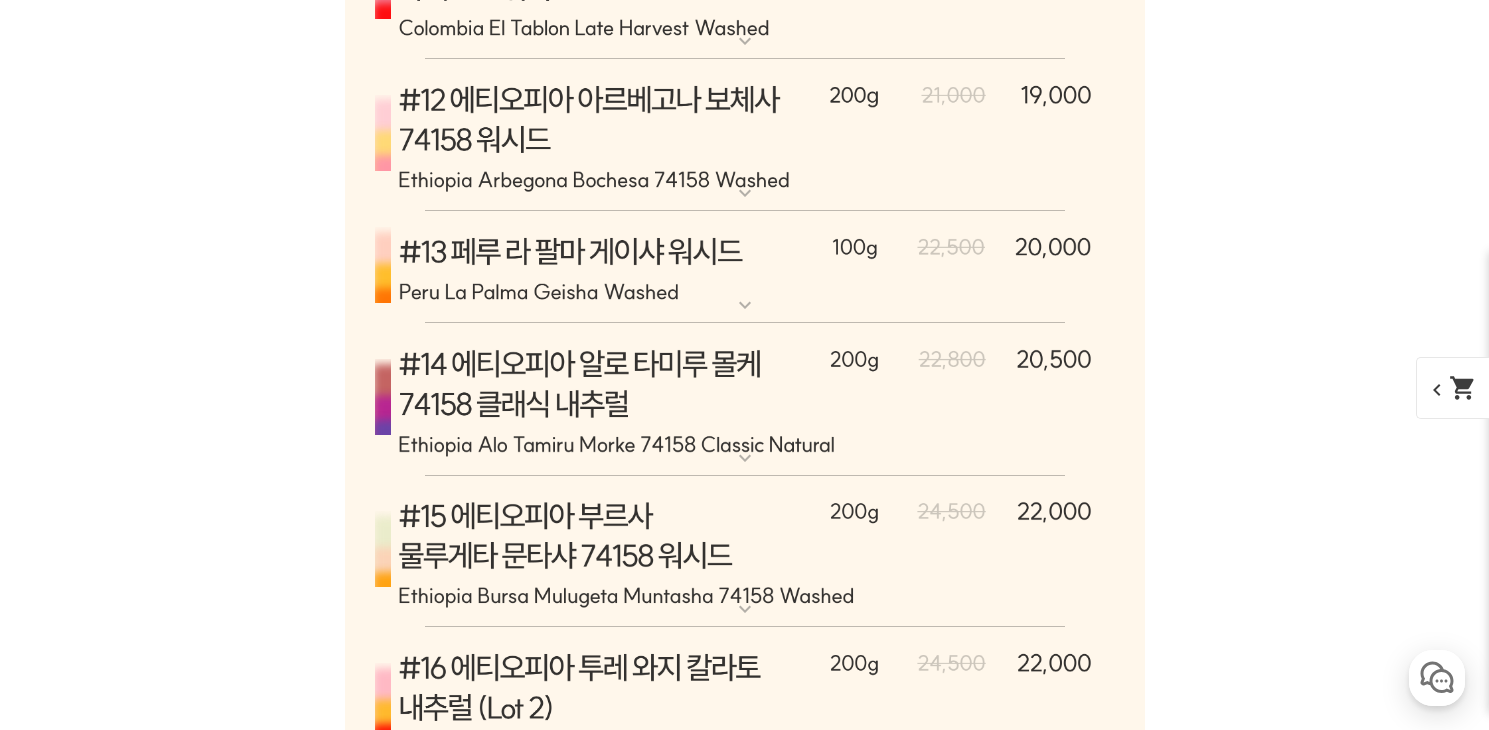 scroll, scrollTop: 10804, scrollLeft: 0, axis: vertical 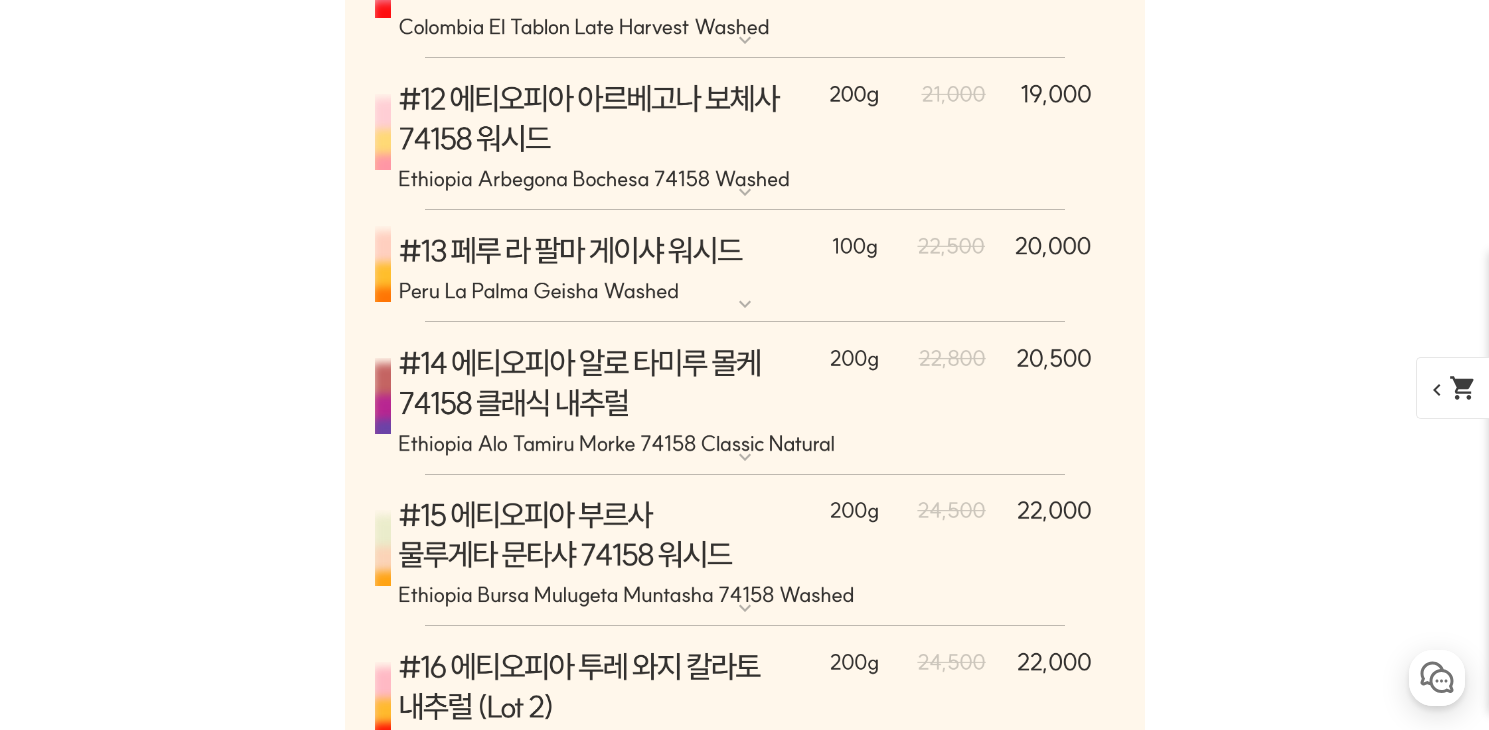 click at bounding box center [745, 398] 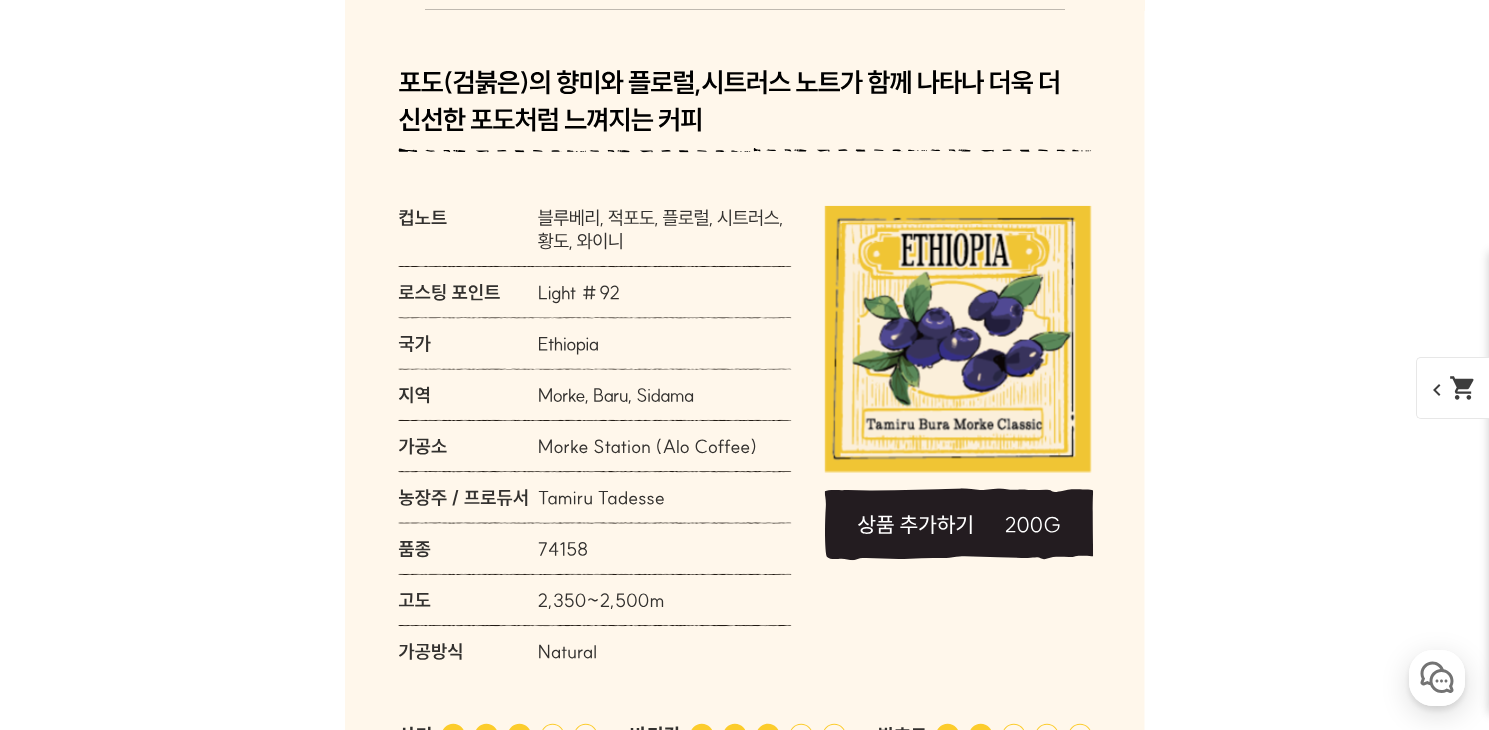 scroll, scrollTop: 11411, scrollLeft: 0, axis: vertical 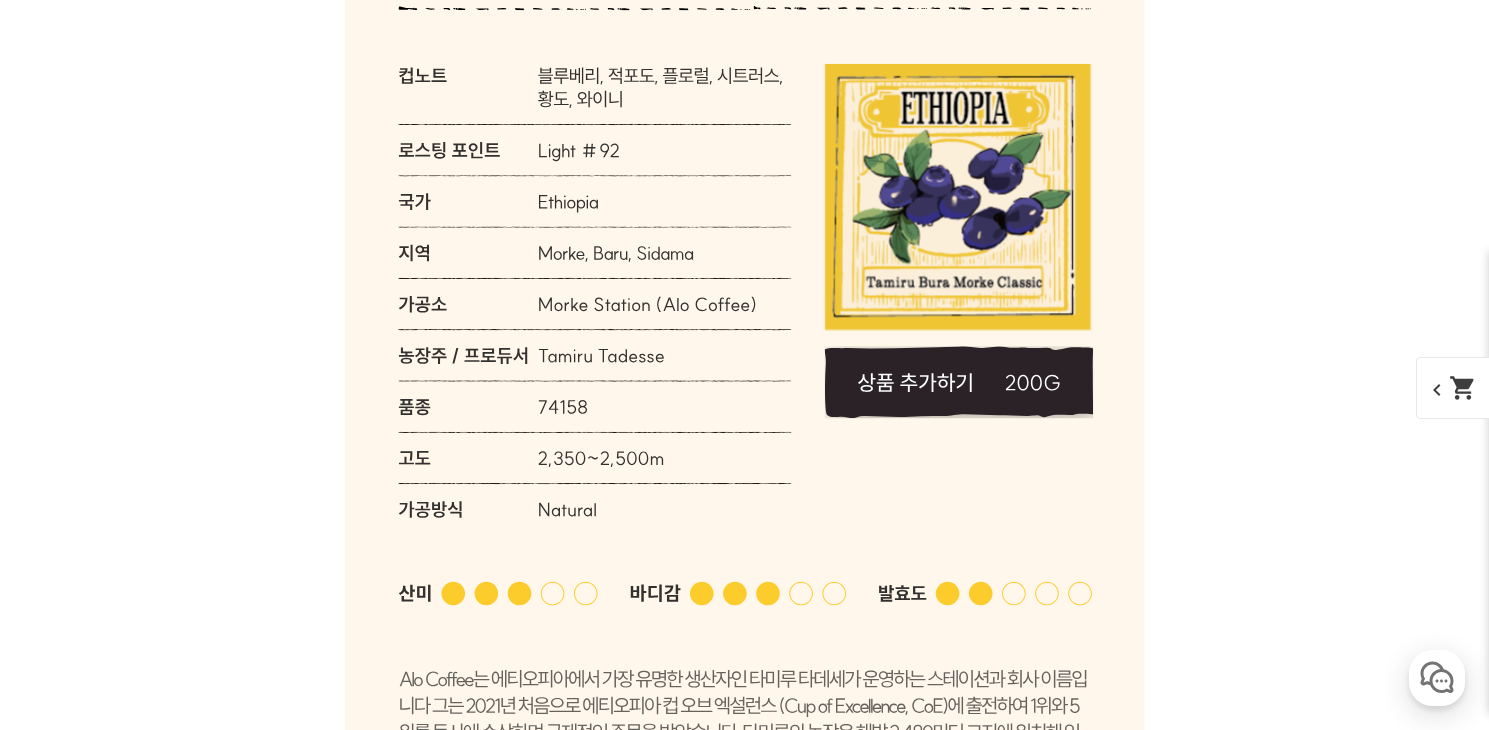 click 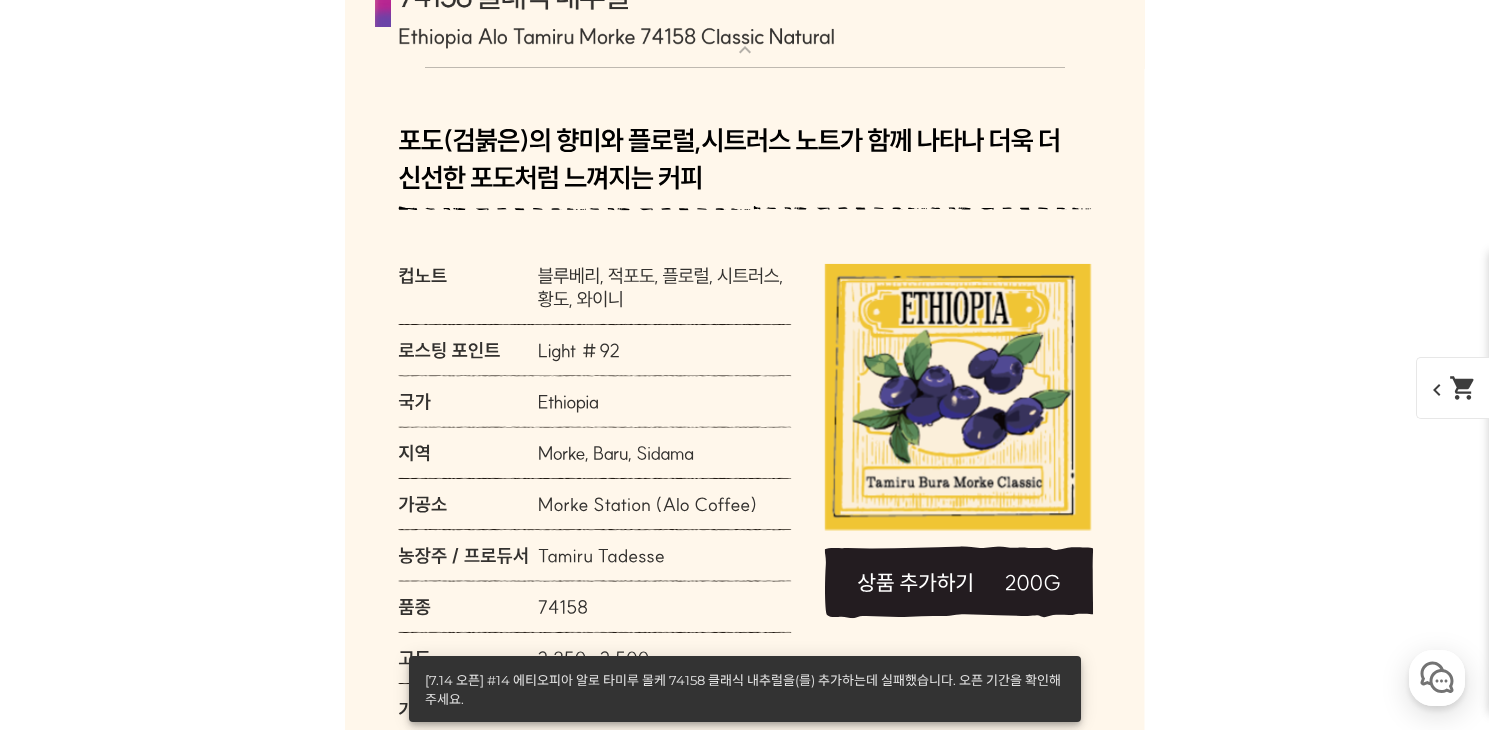 scroll, scrollTop: 11027, scrollLeft: 0, axis: vertical 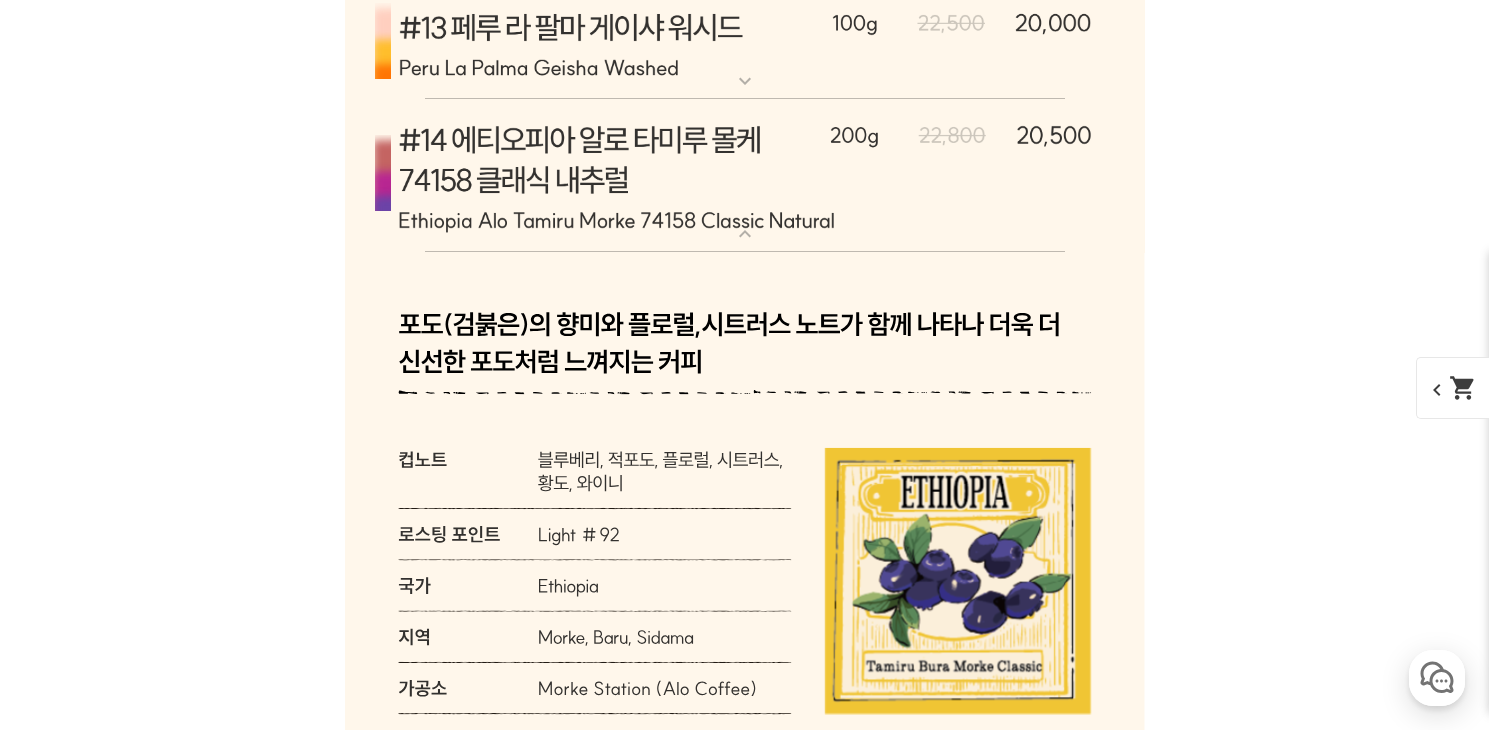 click at bounding box center (745, 175) 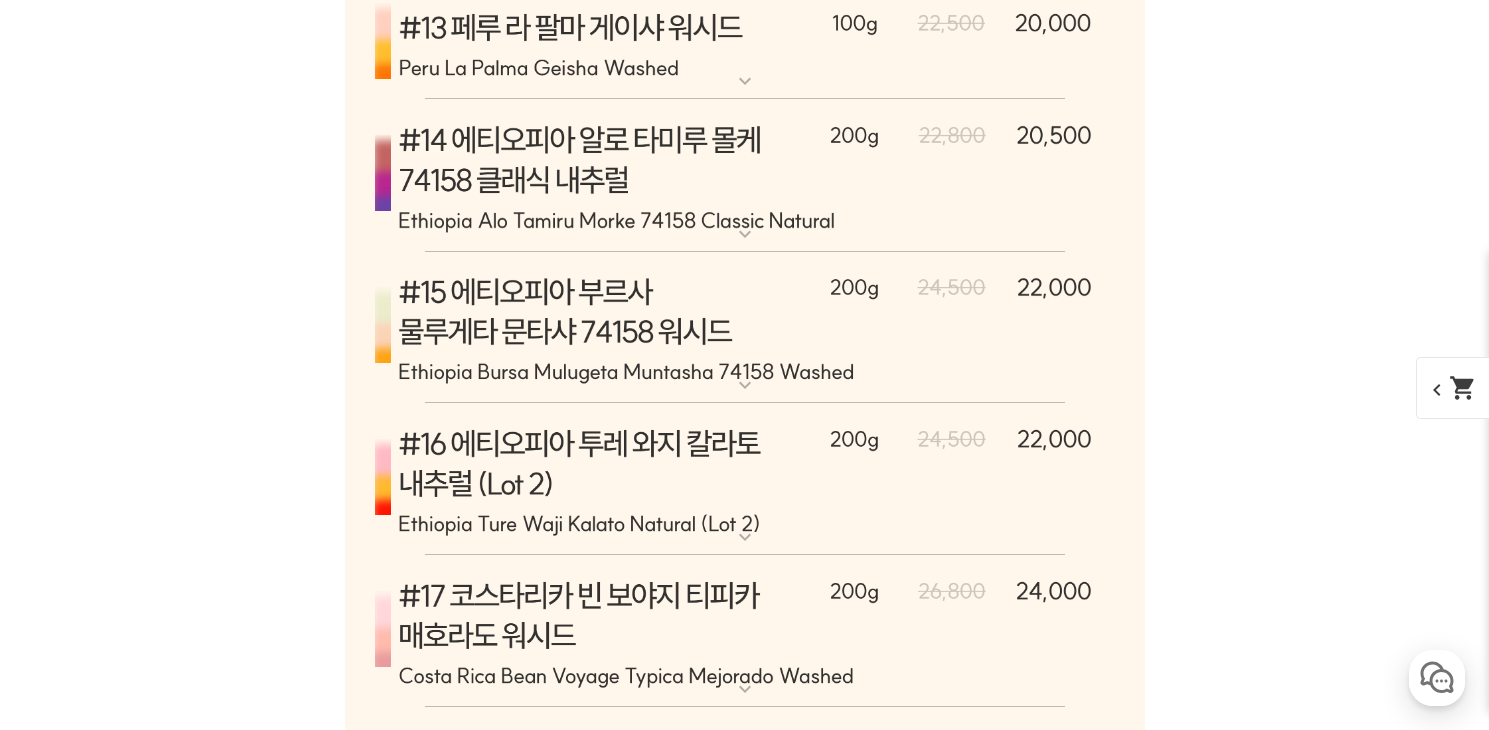 click at bounding box center [745, 479] 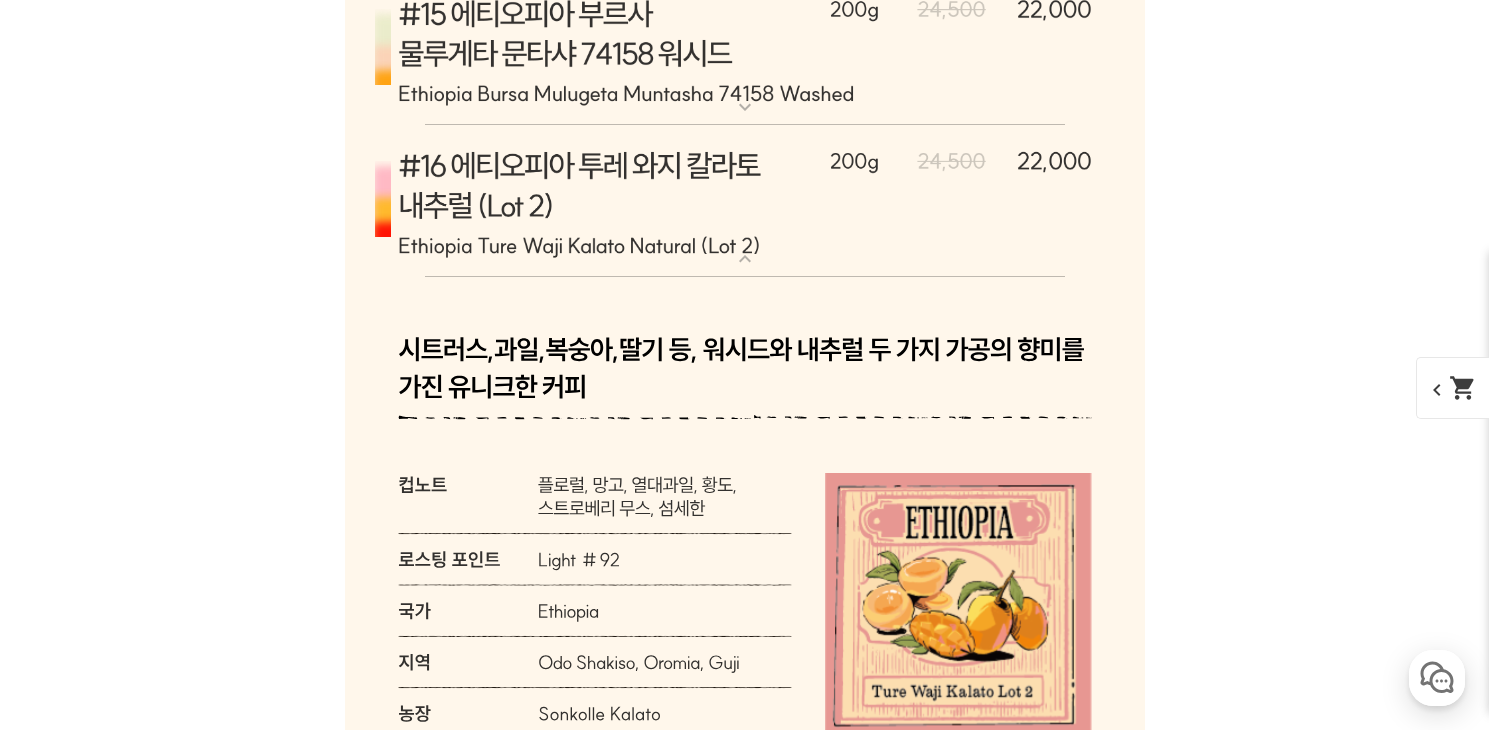 scroll, scrollTop: 11482, scrollLeft: 0, axis: vertical 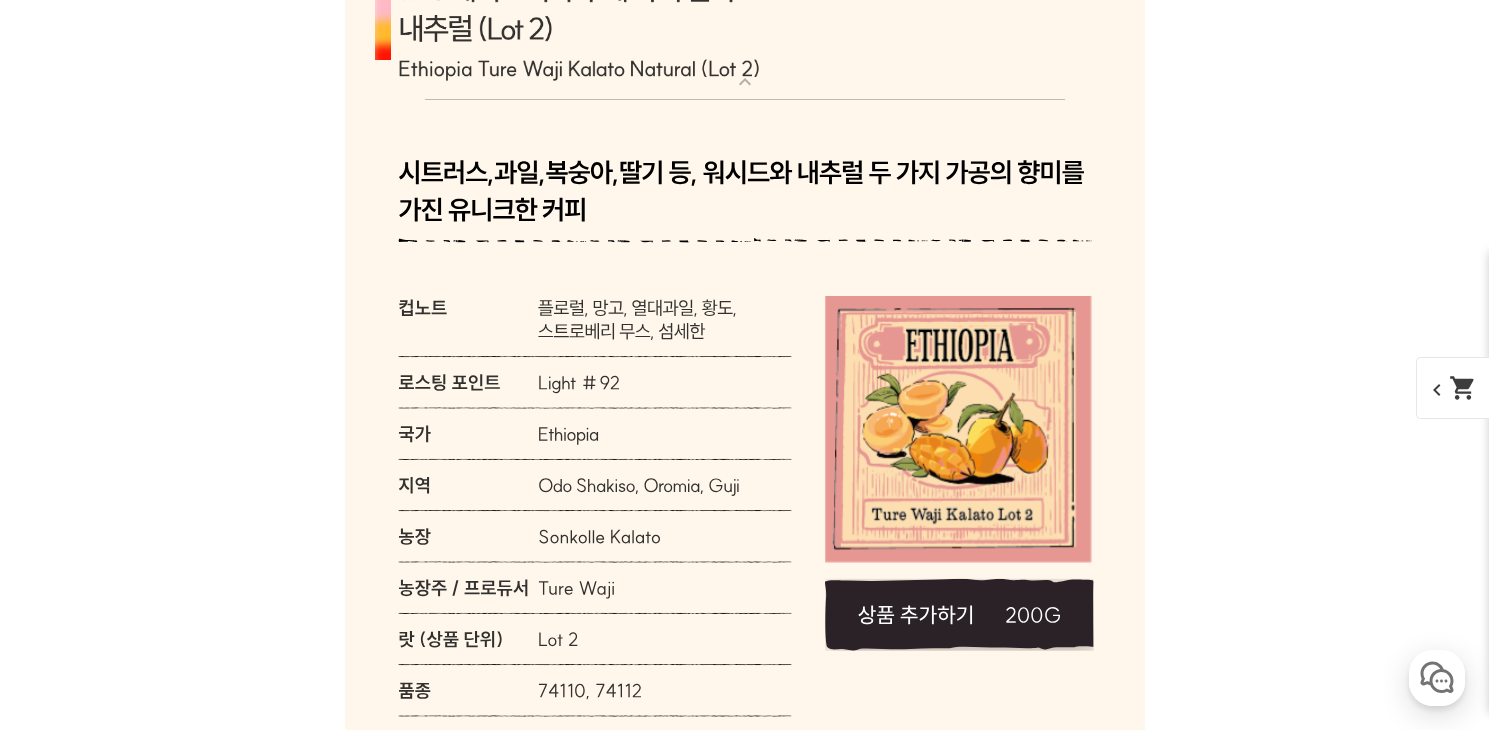 click 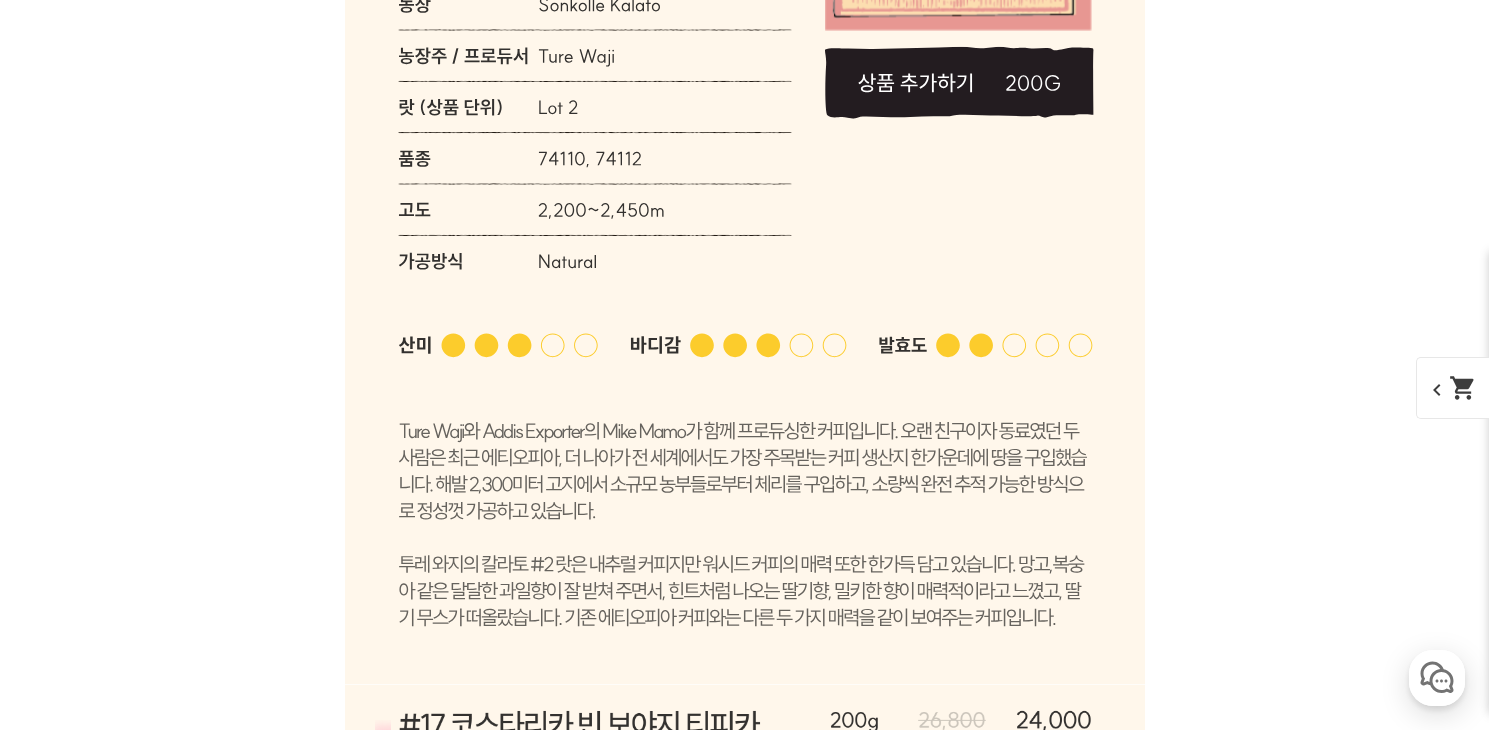 scroll, scrollTop: 12606, scrollLeft: 0, axis: vertical 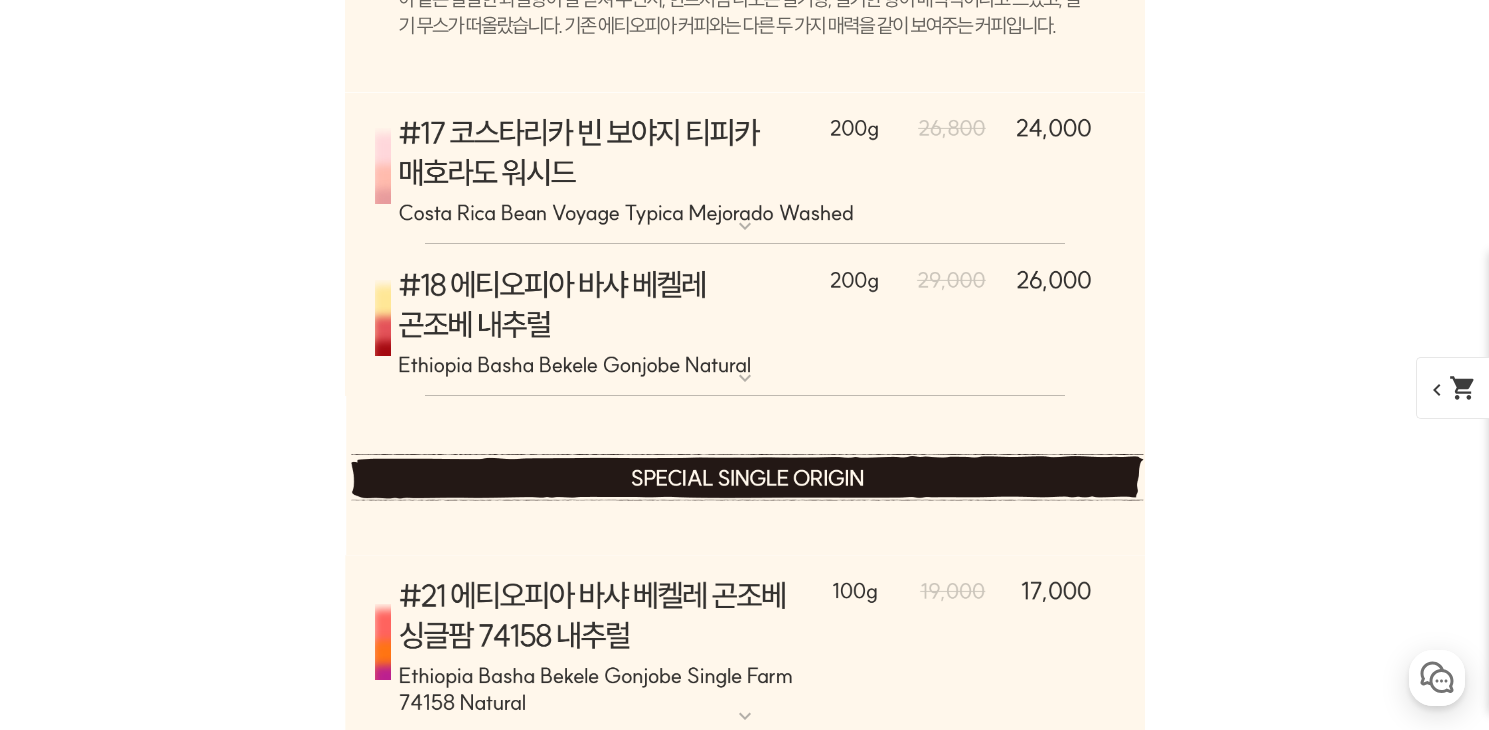 click at bounding box center (745, 320) 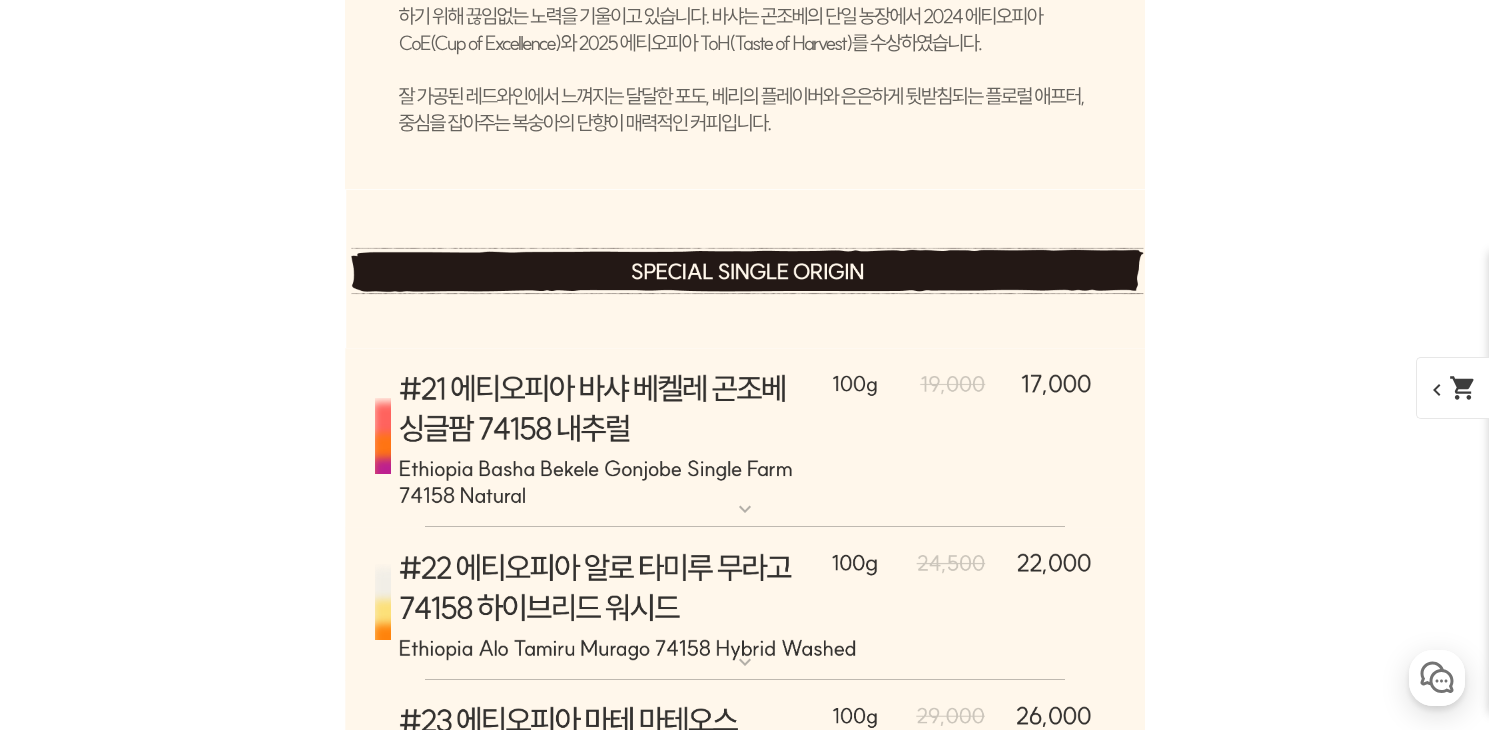 scroll, scrollTop: 13766, scrollLeft: 0, axis: vertical 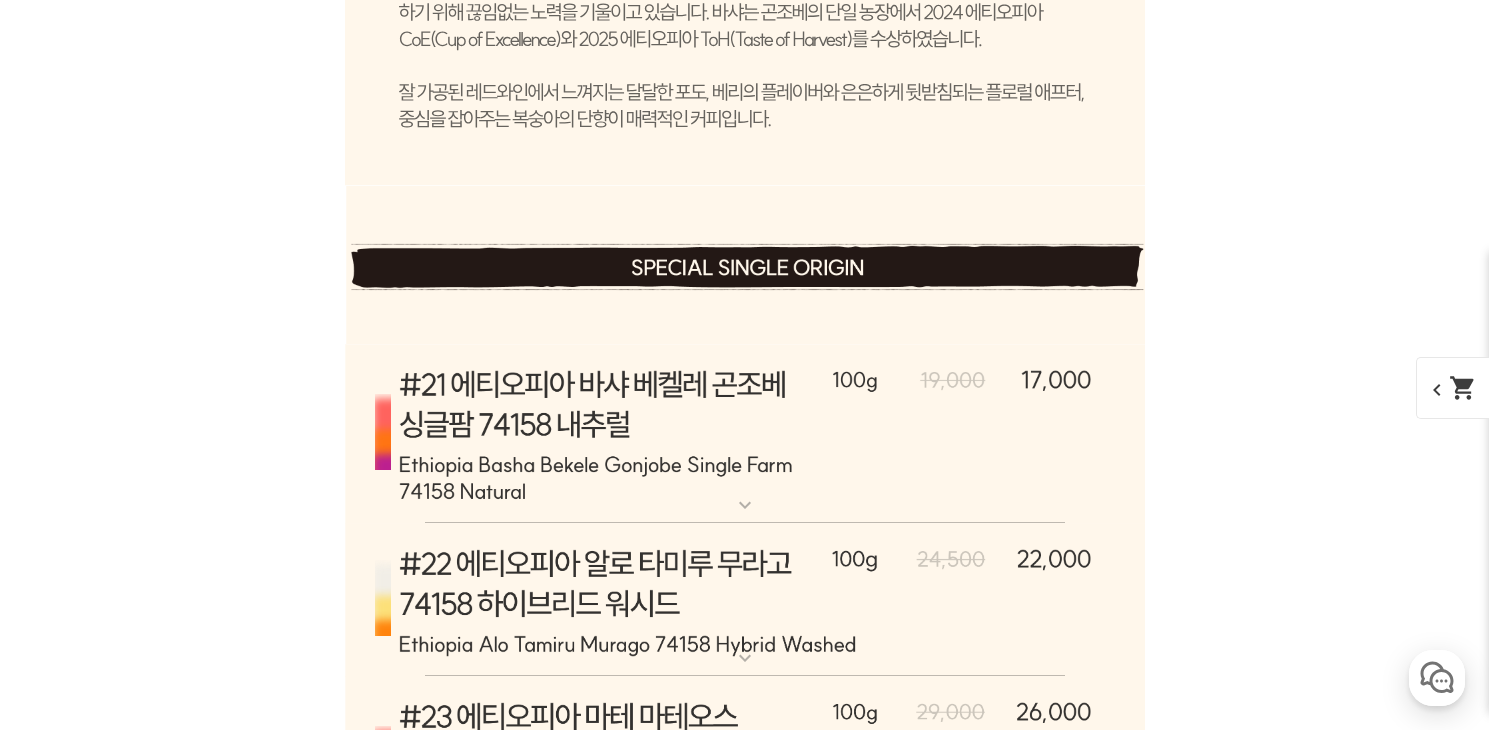 click at bounding box center [745, 434] 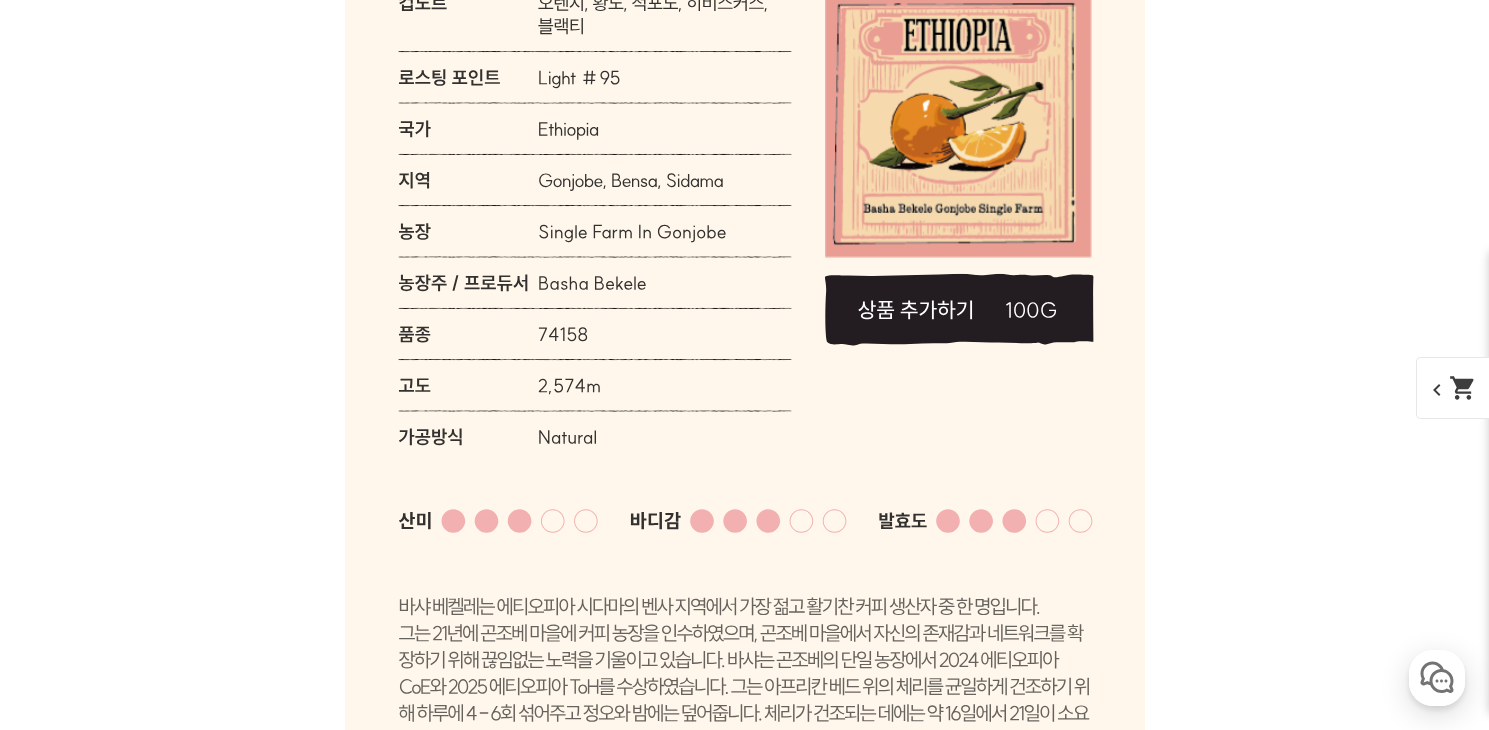 scroll, scrollTop: 14631, scrollLeft: 0, axis: vertical 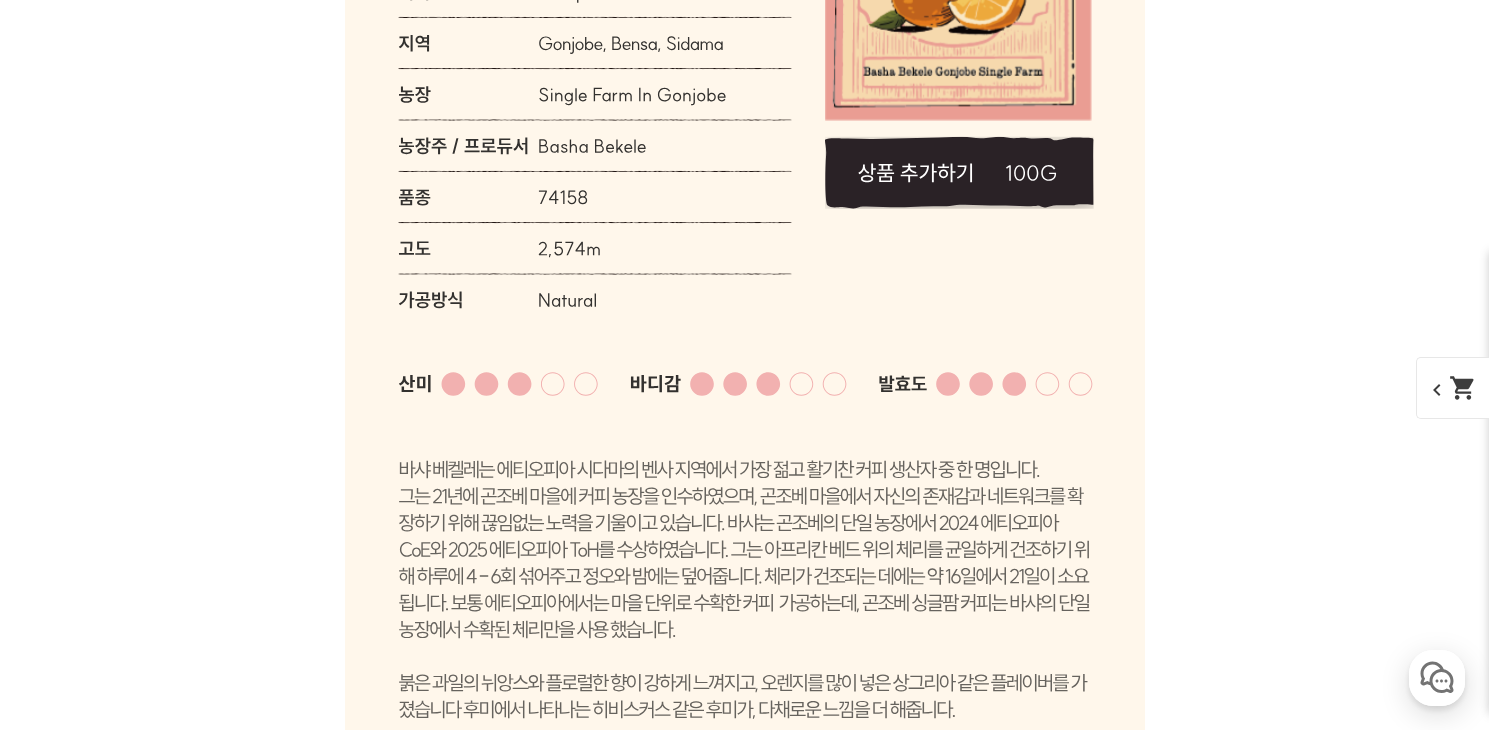 click 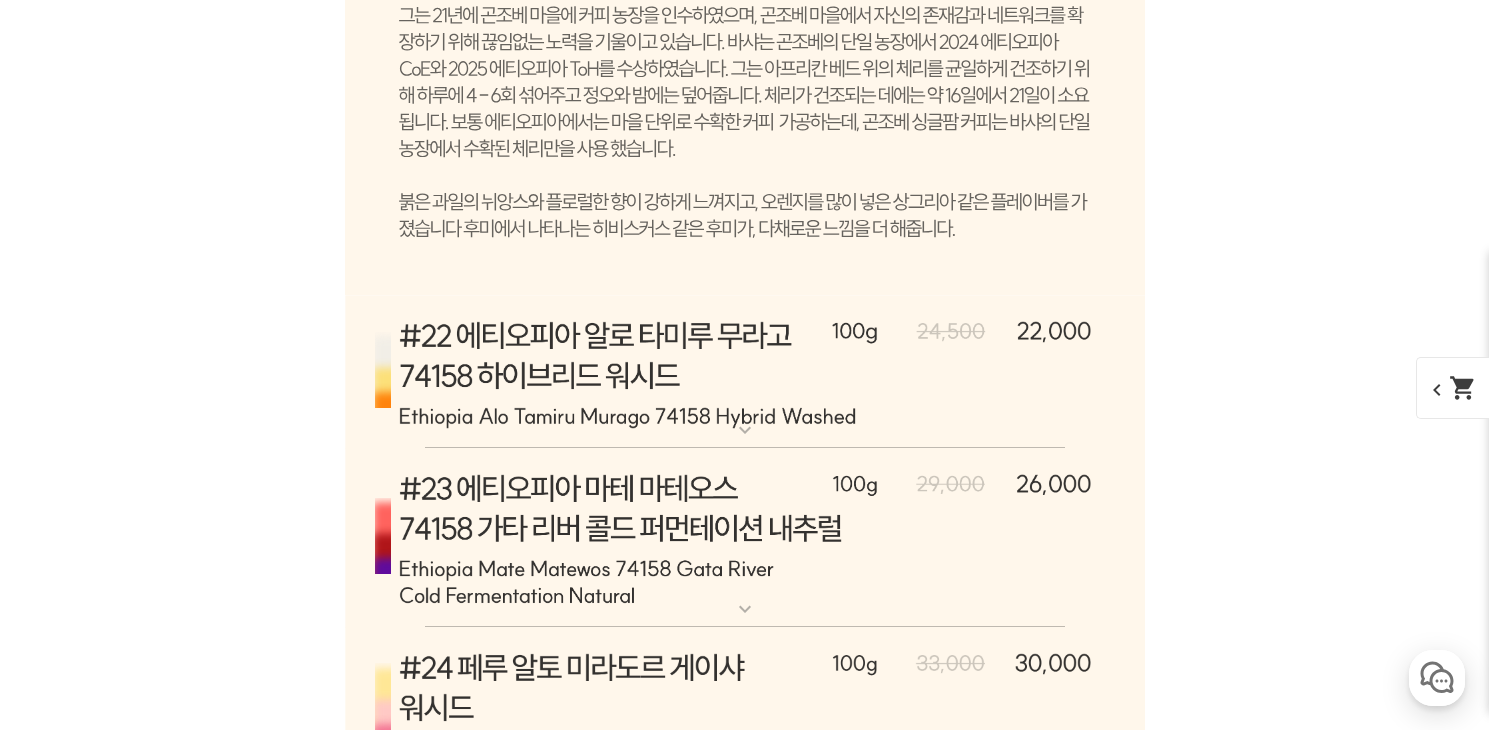 scroll, scrollTop: 15112, scrollLeft: 0, axis: vertical 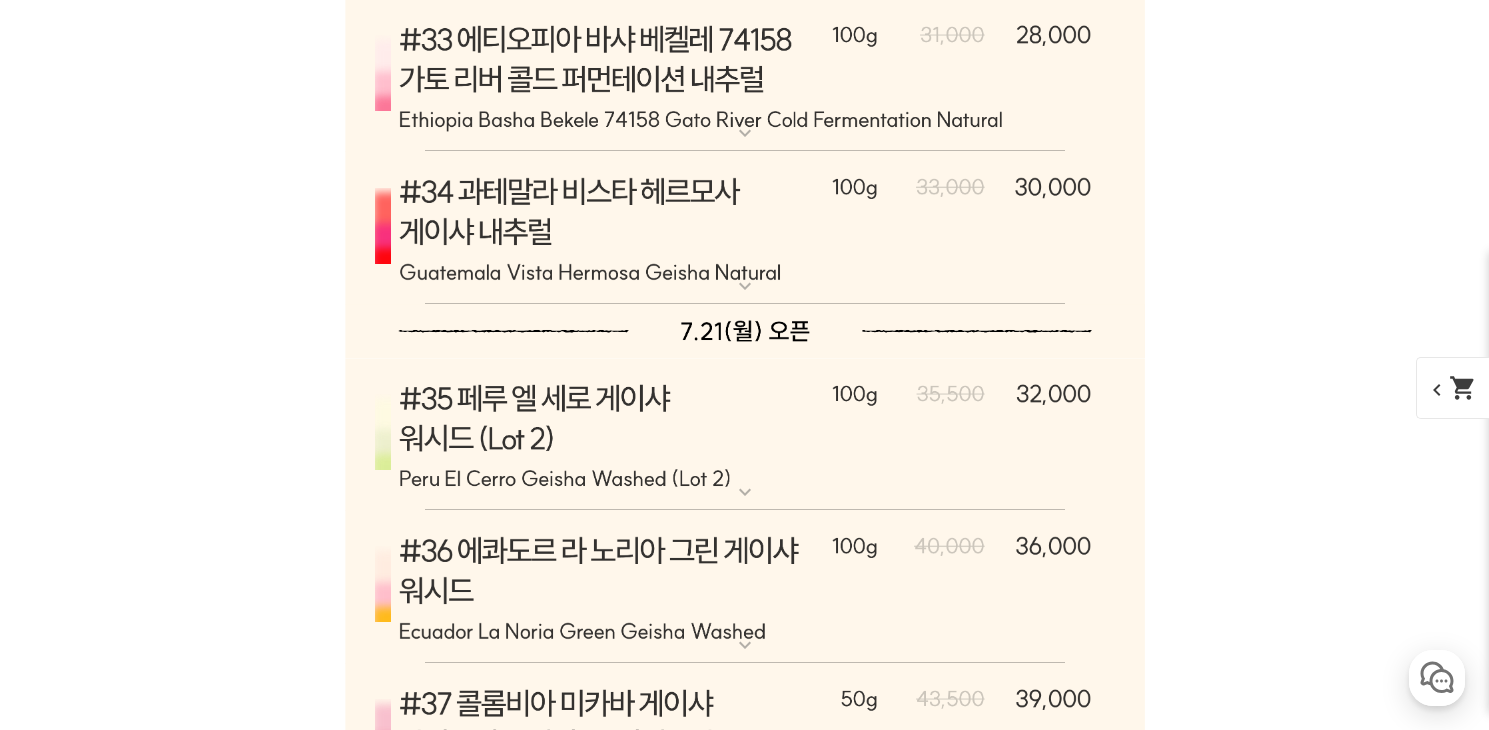 click at bounding box center [745, 228] 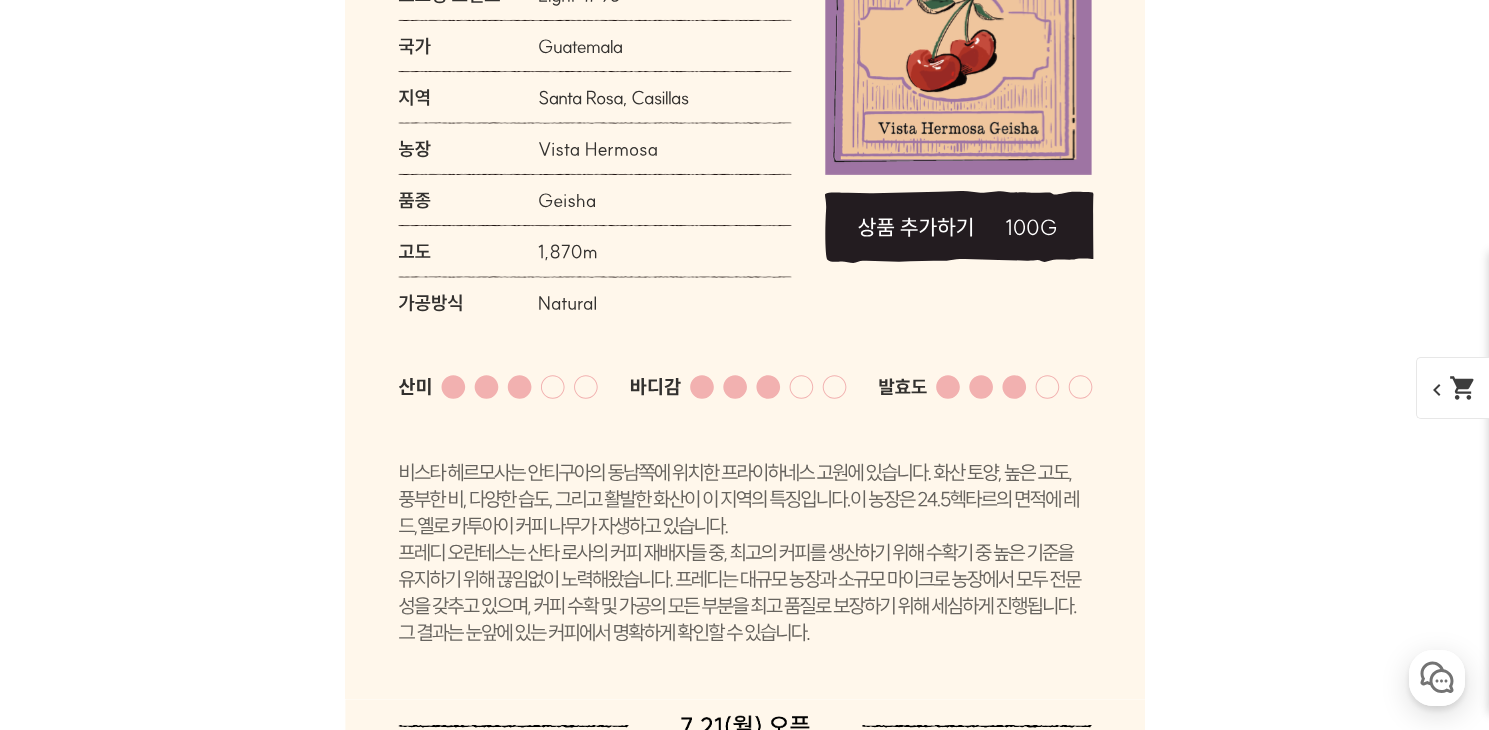 scroll, scrollTop: 18418, scrollLeft: 0, axis: vertical 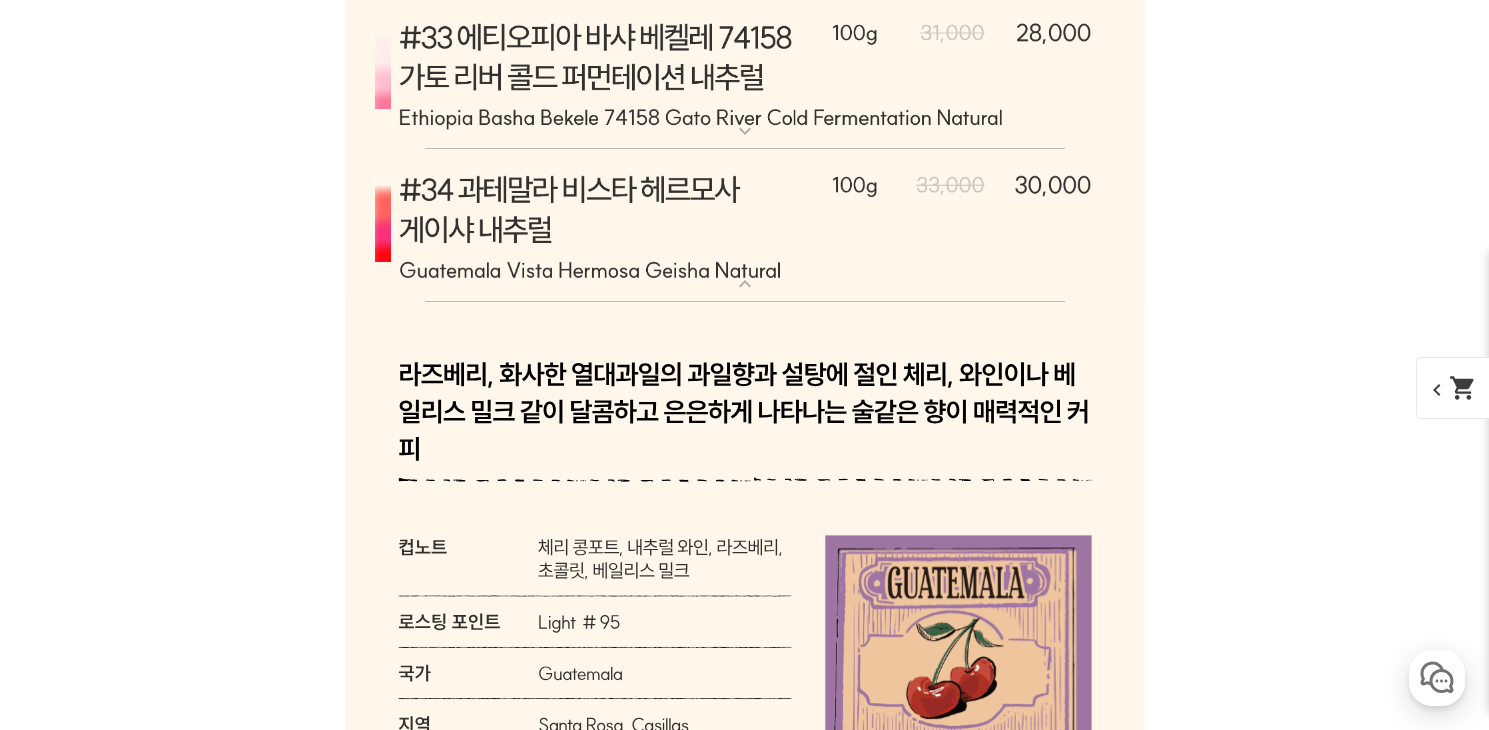 click on "게시글 신고하기
신고사유
관련없는 내용
욕설/비방
개인정보유출
광고/홍보글
기타
신고해주신 내용은 쇼핑몰 운영자의 검토 후 내부 운영 정책에 의해 처리가 진행됩니다.
신고
취소
닫기
상세 정보
상품 후기  190
상품 문의  30
배송/반품 안내
상세 정보
배송/반품 안내
상품 후기  190
상품 문의  30
﻿  expand_more  [PERSON_NAME] (언스페셜티 블렌드)  expand_more  애플 쥬스 (언스페셜티 블렌드)  expand_more   expand_more   expand_more   expand_more" at bounding box center [745, -6149] 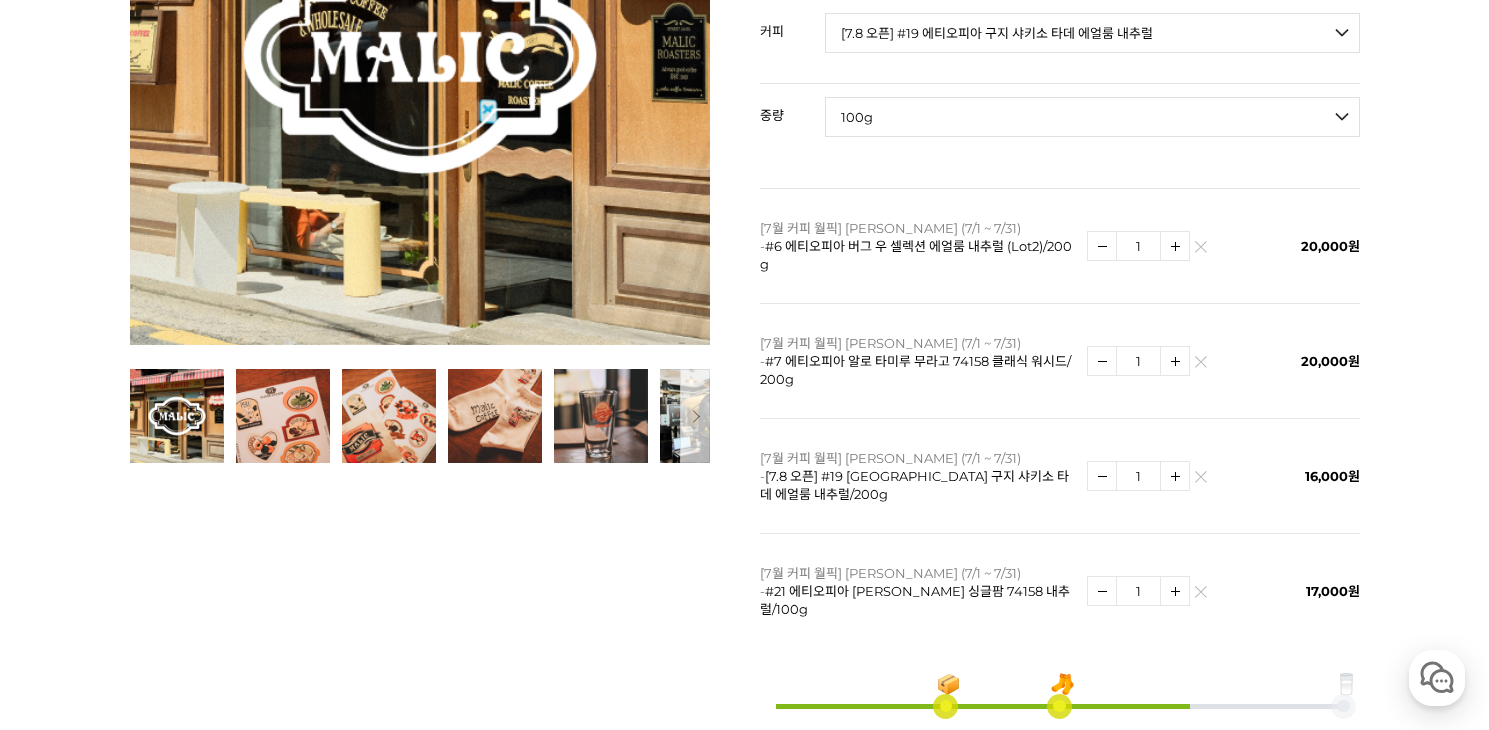 scroll, scrollTop: 0, scrollLeft: 0, axis: both 